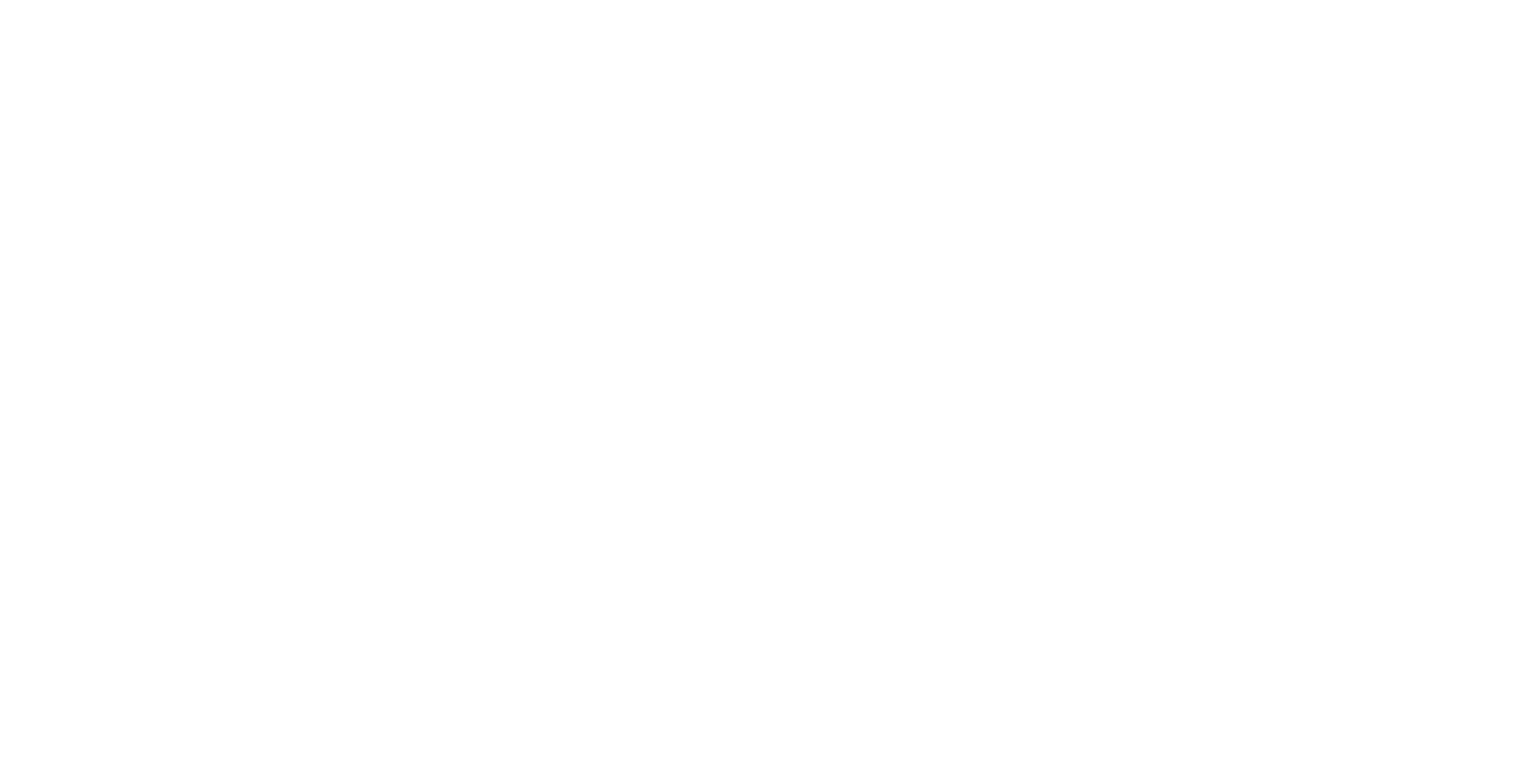scroll, scrollTop: 0, scrollLeft: 0, axis: both 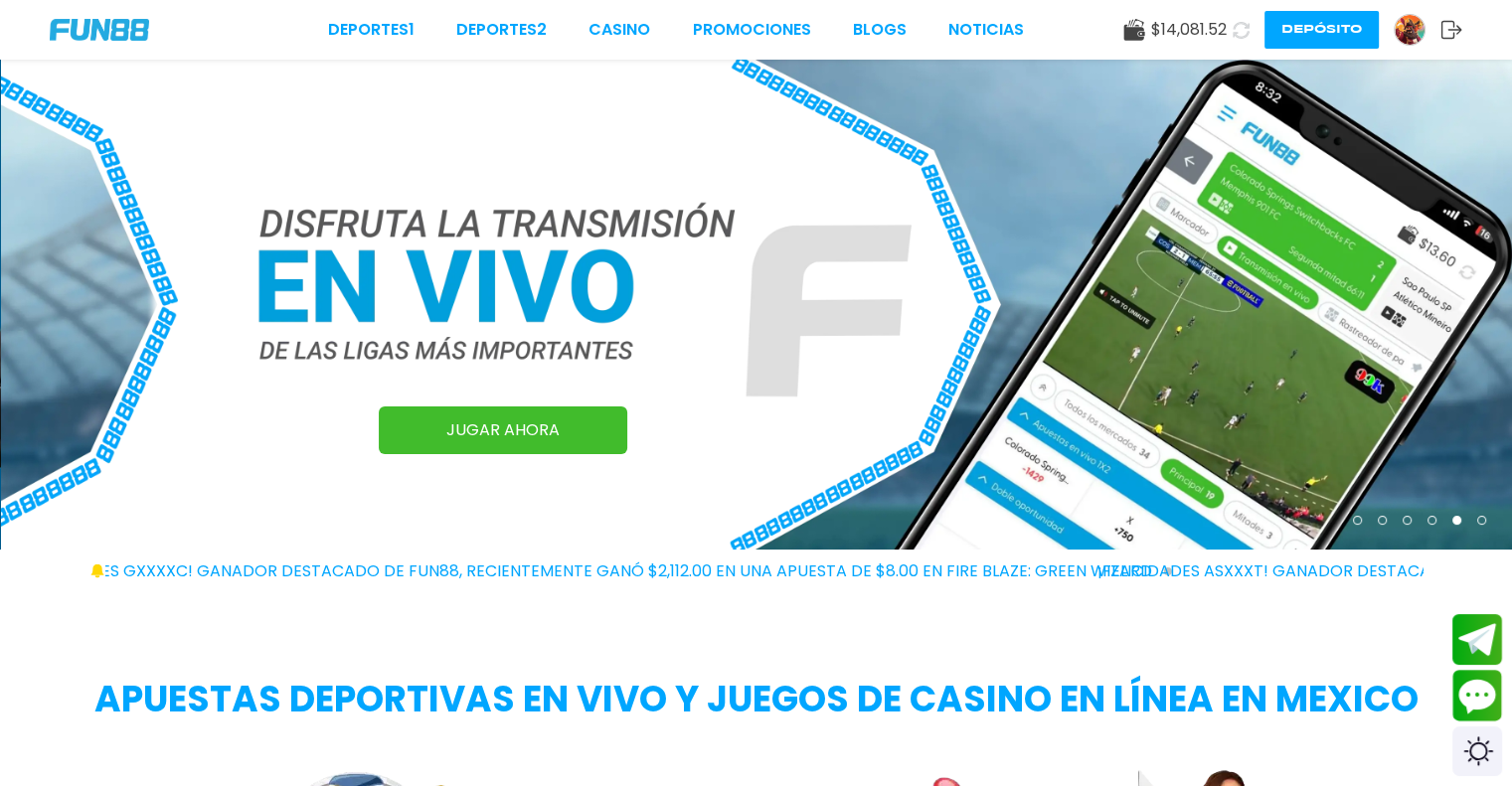 click on "Apuestas deportivas en vivo y juegos de casino en línea en Mexico Apuestas Deportivas Slots Mesas en Vivo JUGAR AHORA" at bounding box center (756, 857) 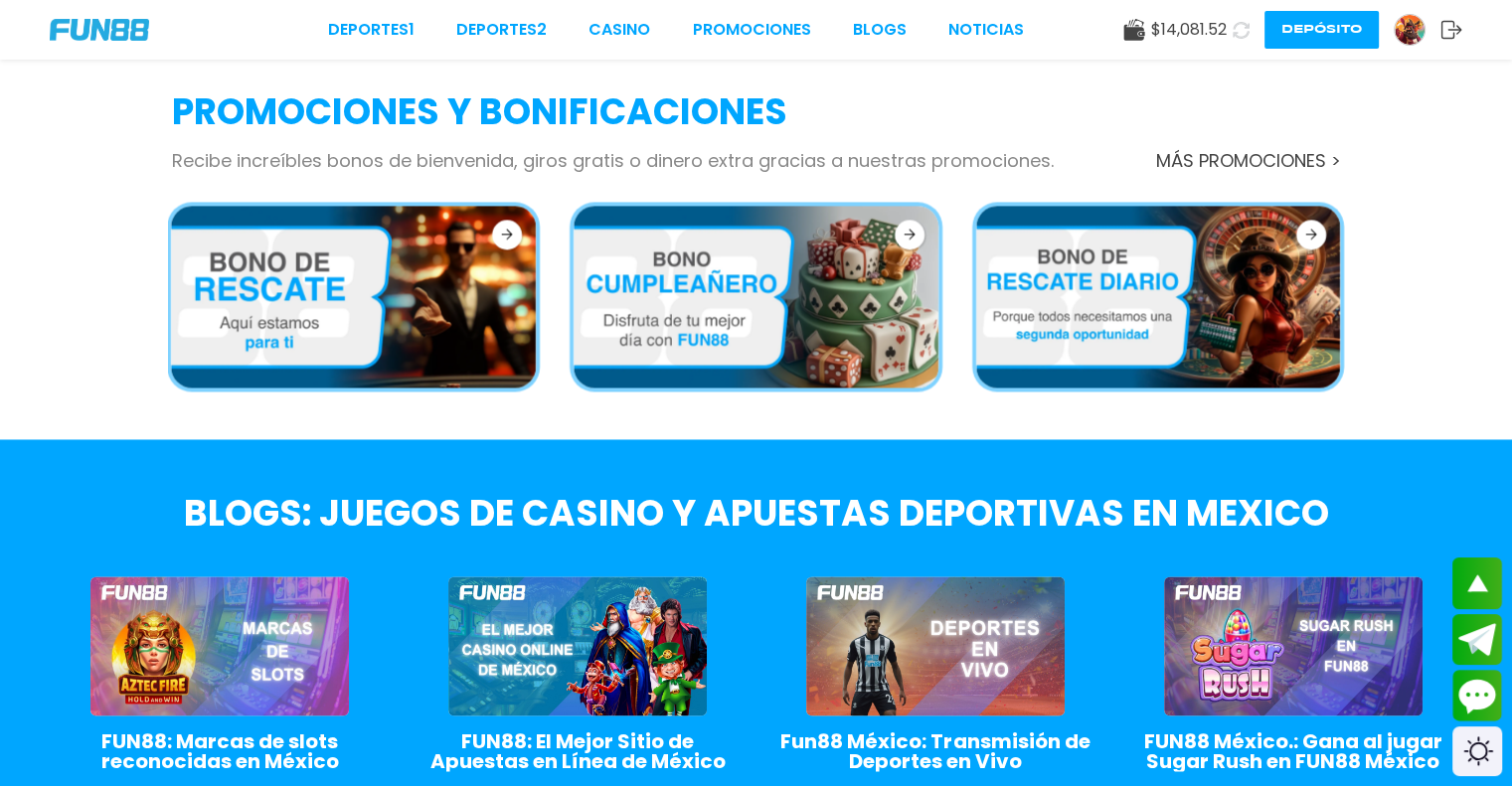 scroll, scrollTop: 2341, scrollLeft: 0, axis: vertical 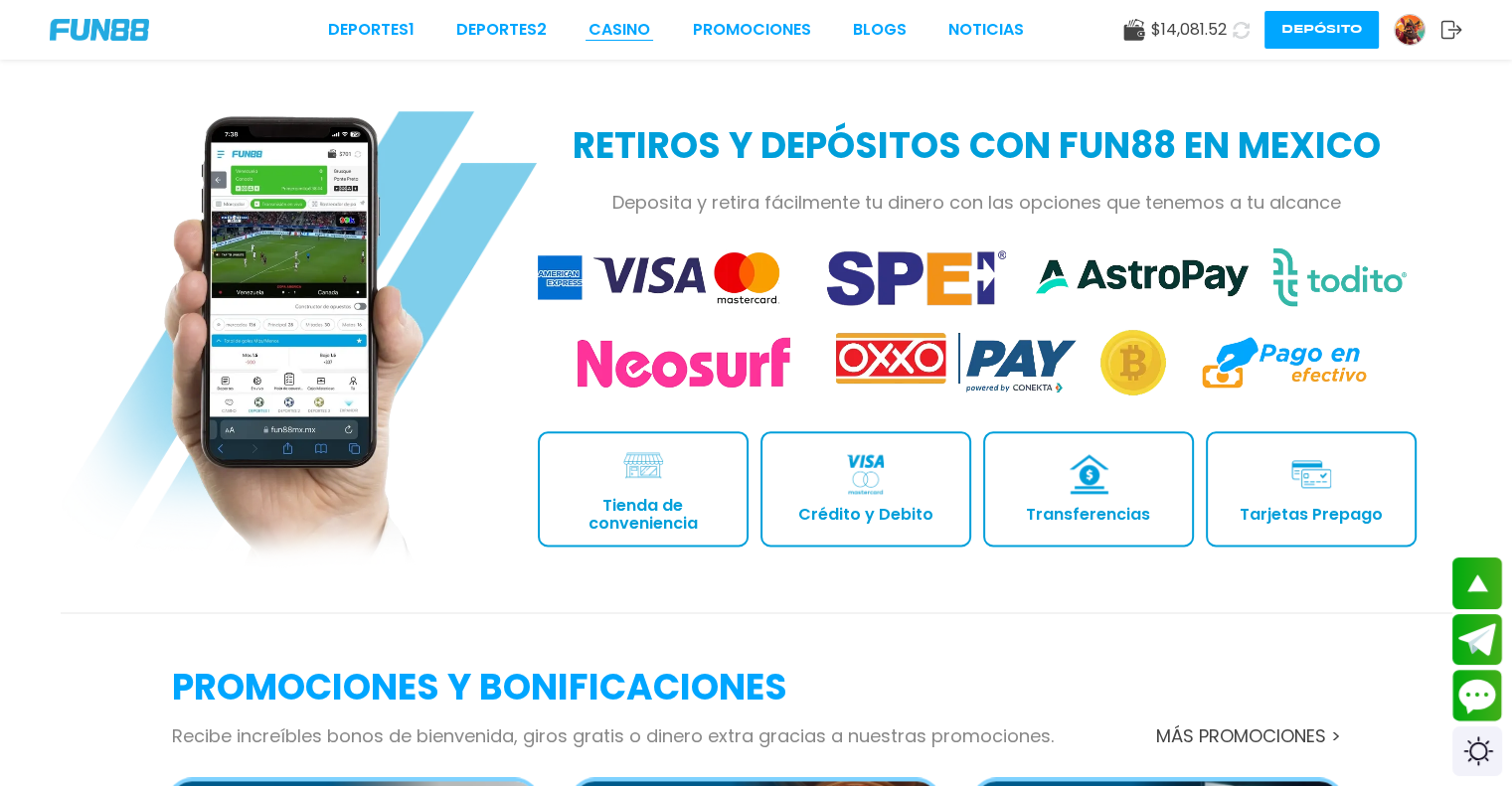 click on "CASINO" at bounding box center [619, 30] 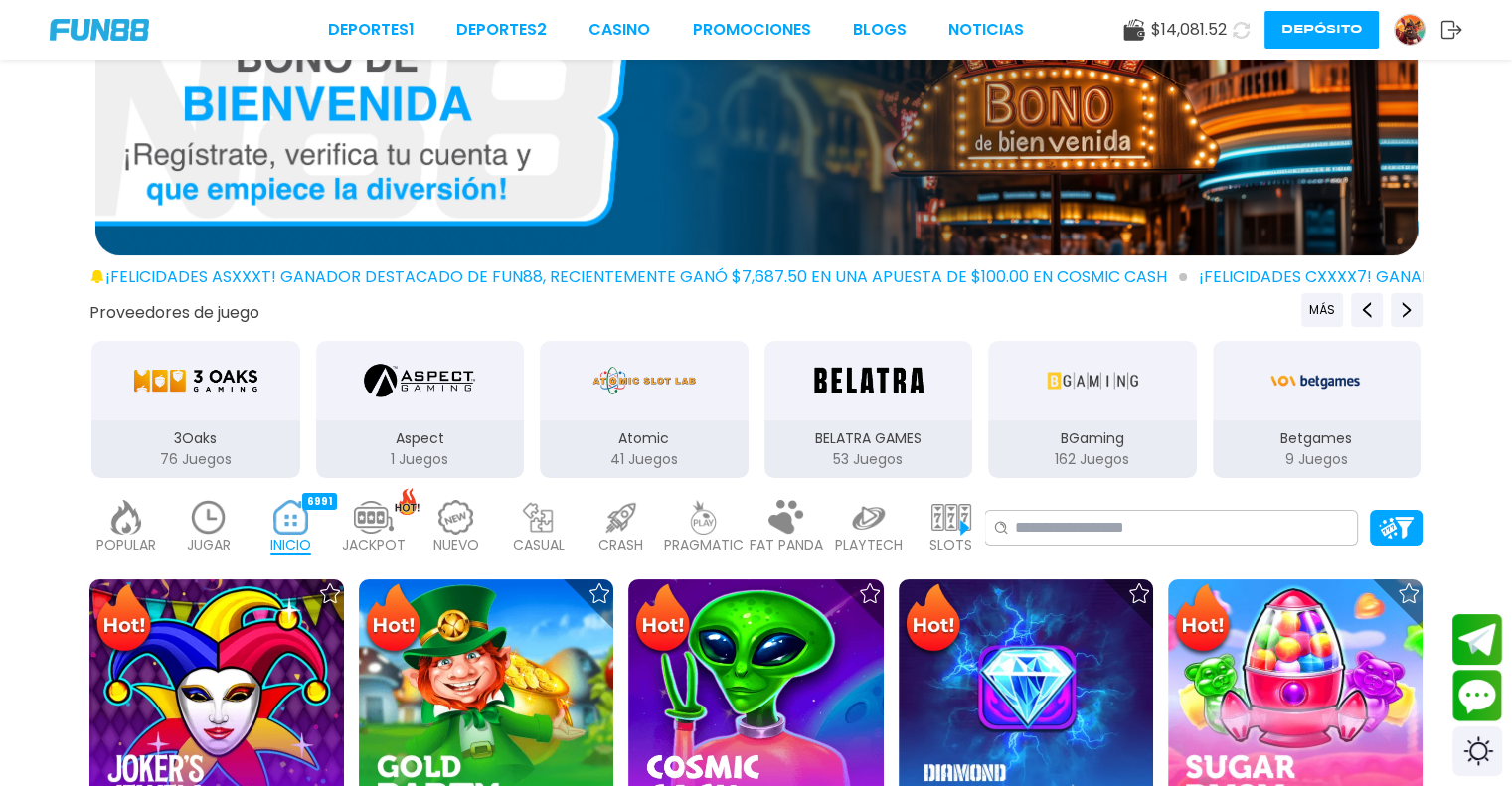 scroll, scrollTop: 101, scrollLeft: 0, axis: vertical 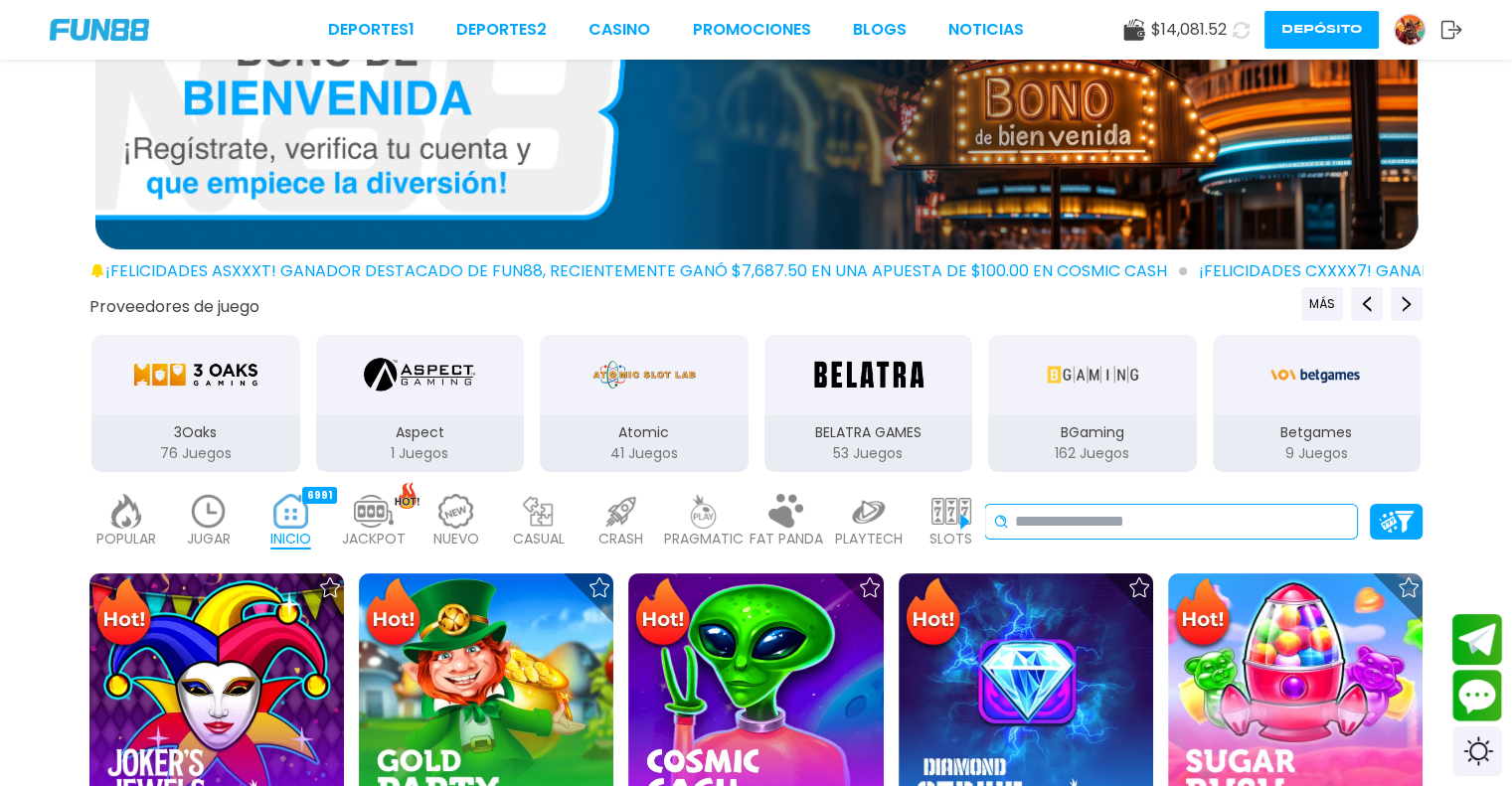 click on "No se ha encontrado ningún juego." at bounding box center [1171, 522] 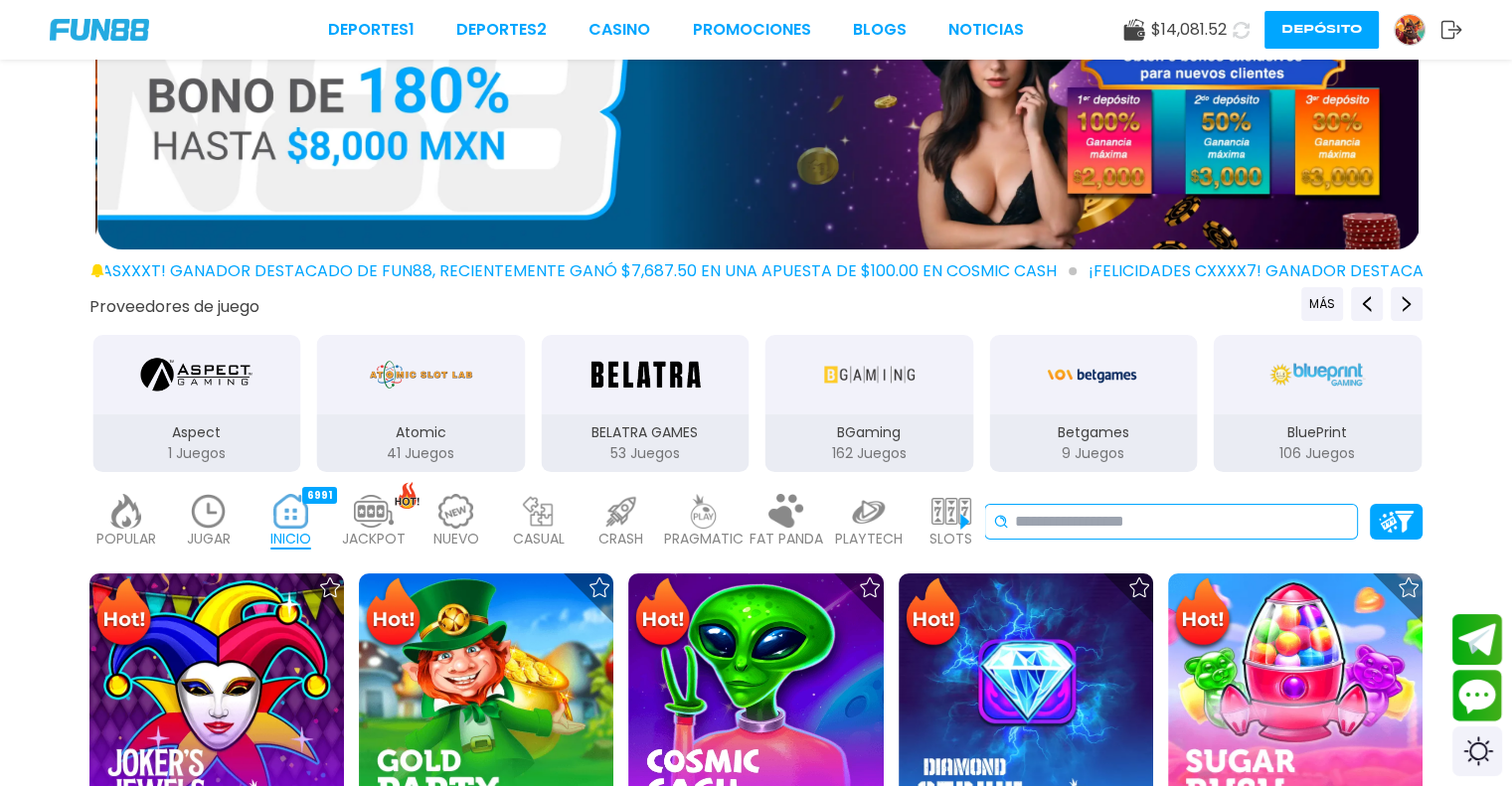 click at bounding box center (1182, 522) 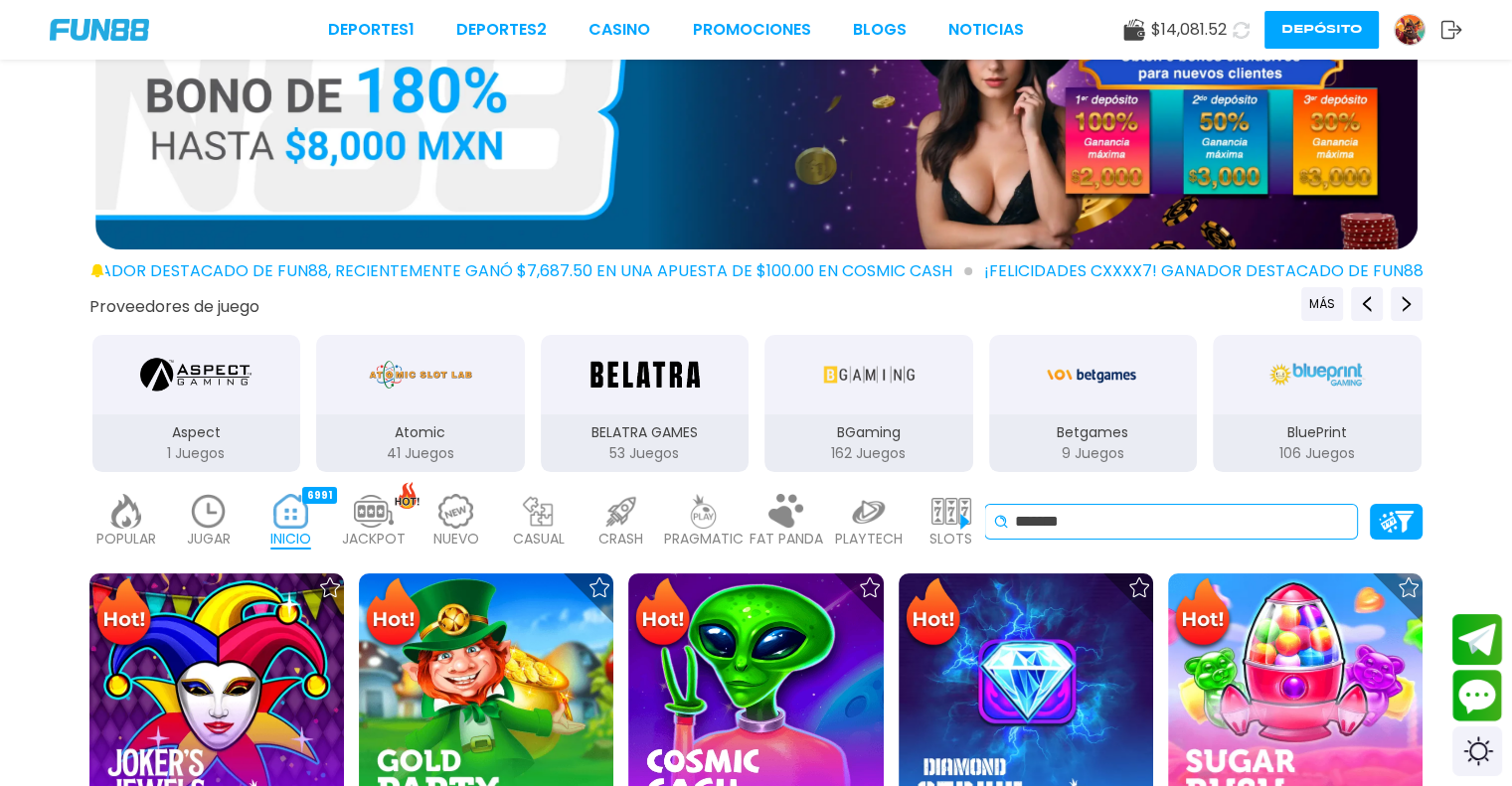 type on "*******" 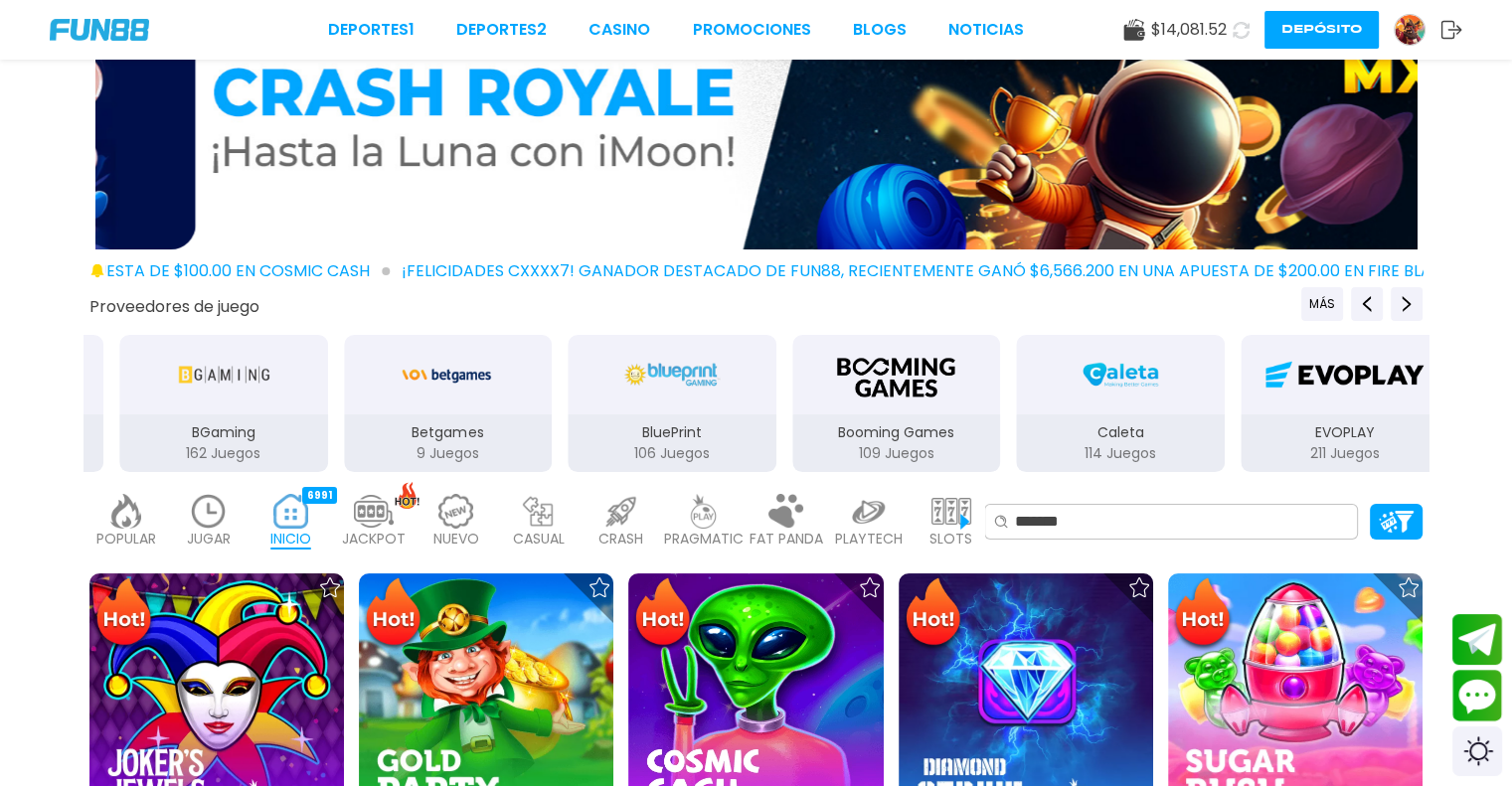 drag, startPoint x: 1057, startPoint y: 569, endPoint x: 45, endPoint y: 549, distance: 1012.19761 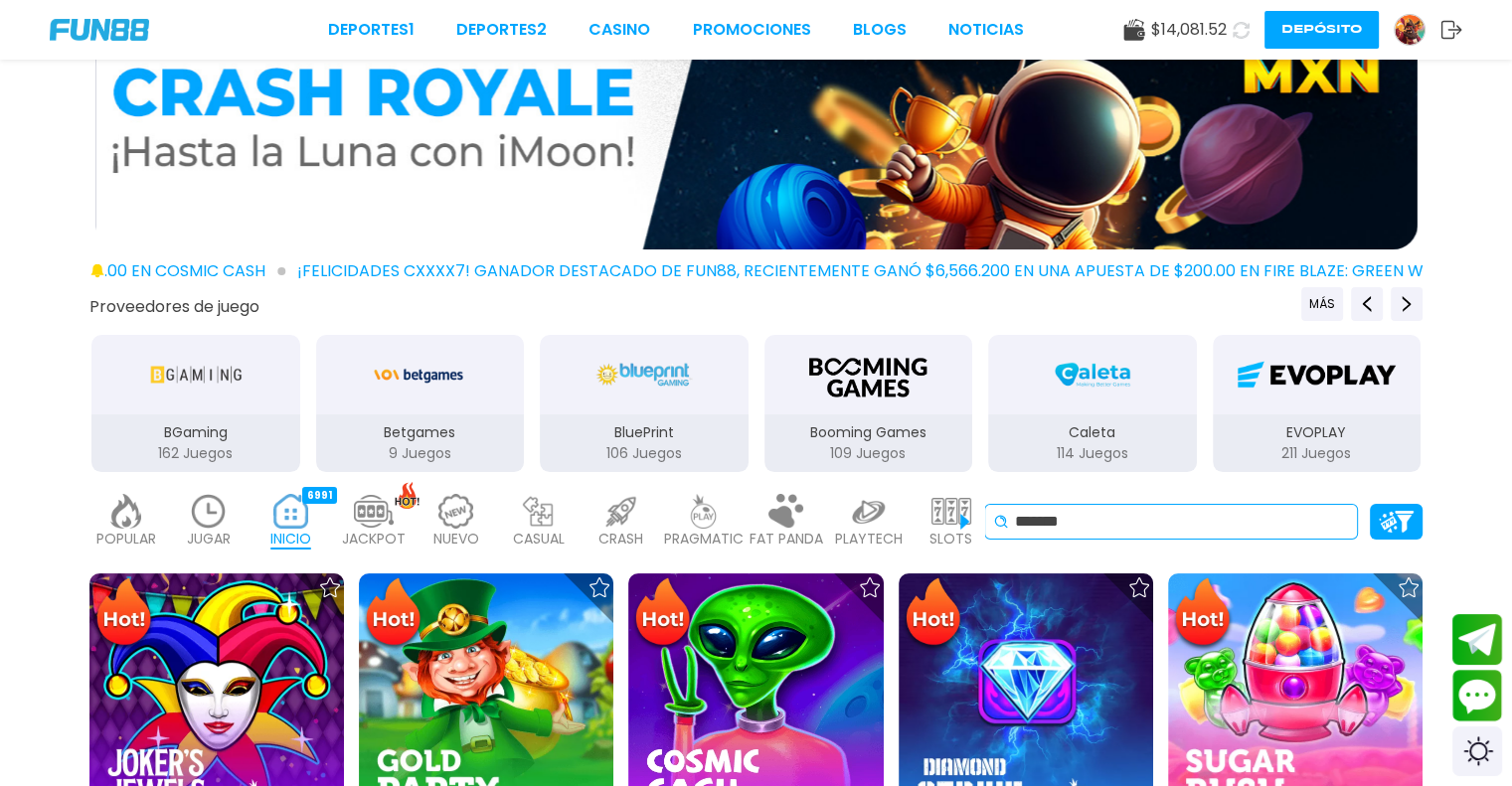 click on "*******" at bounding box center [1182, 522] 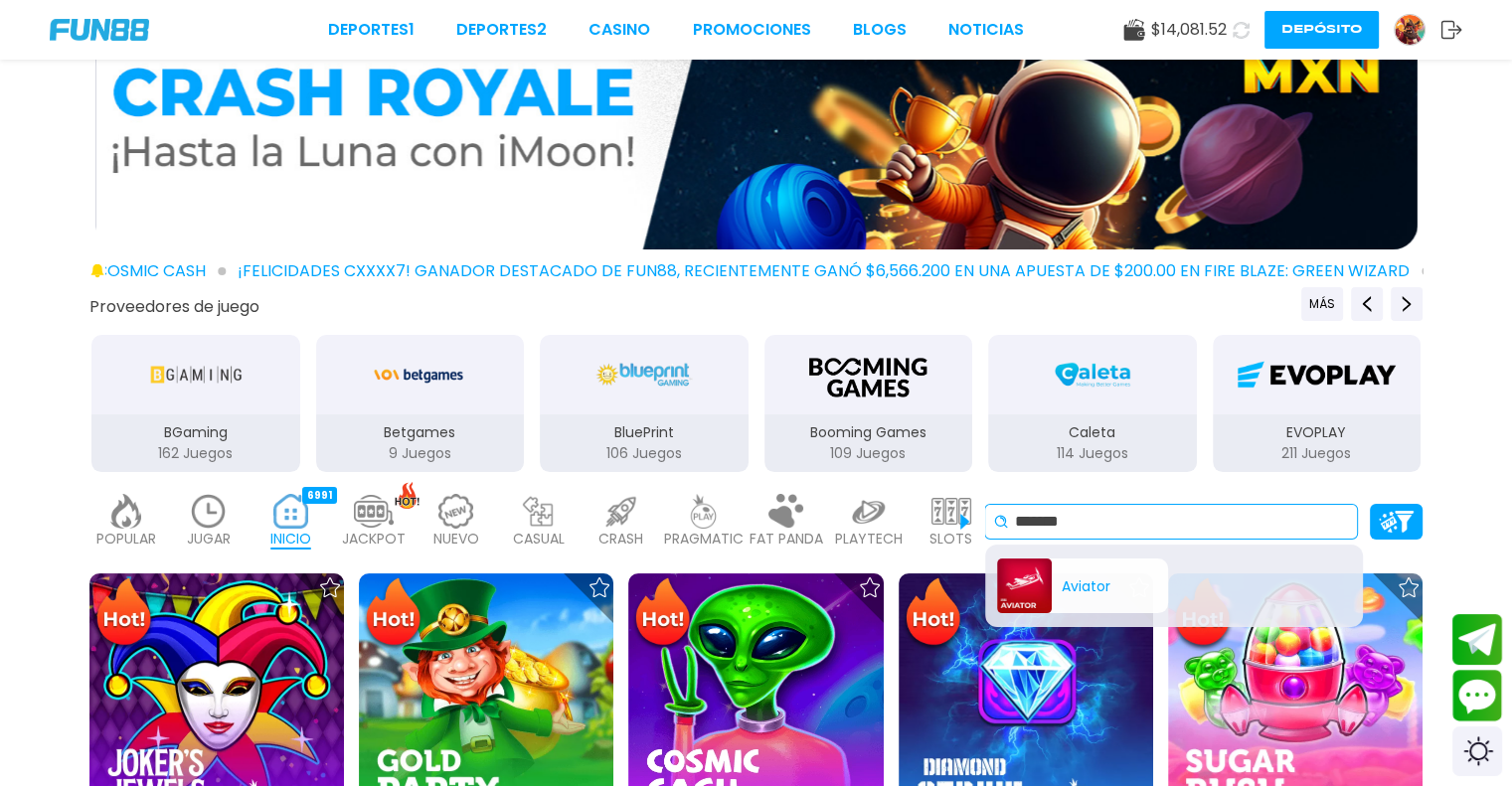 click on "Aviator" at bounding box center (1083, 585) 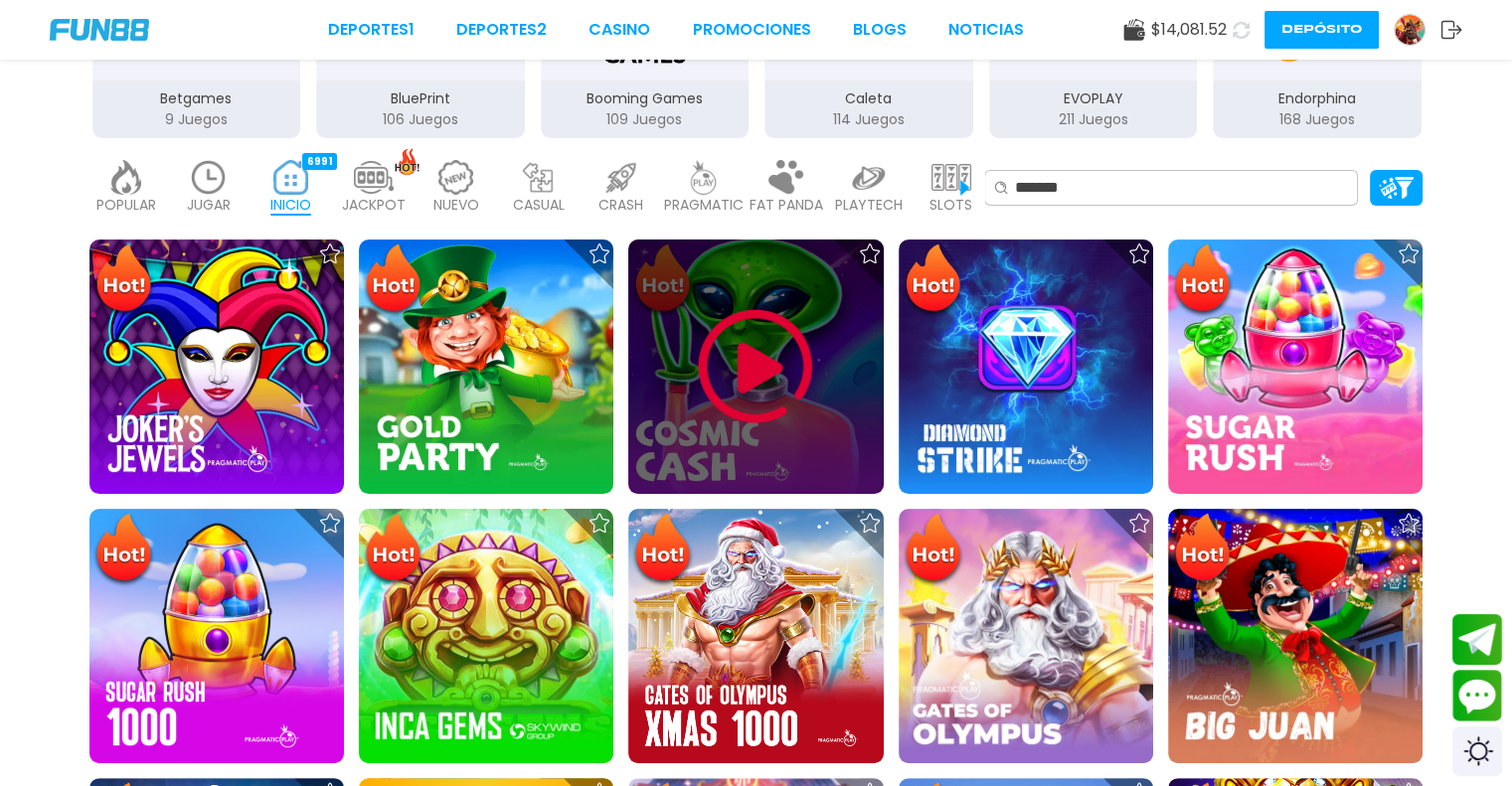 scroll, scrollTop: 437, scrollLeft: 0, axis: vertical 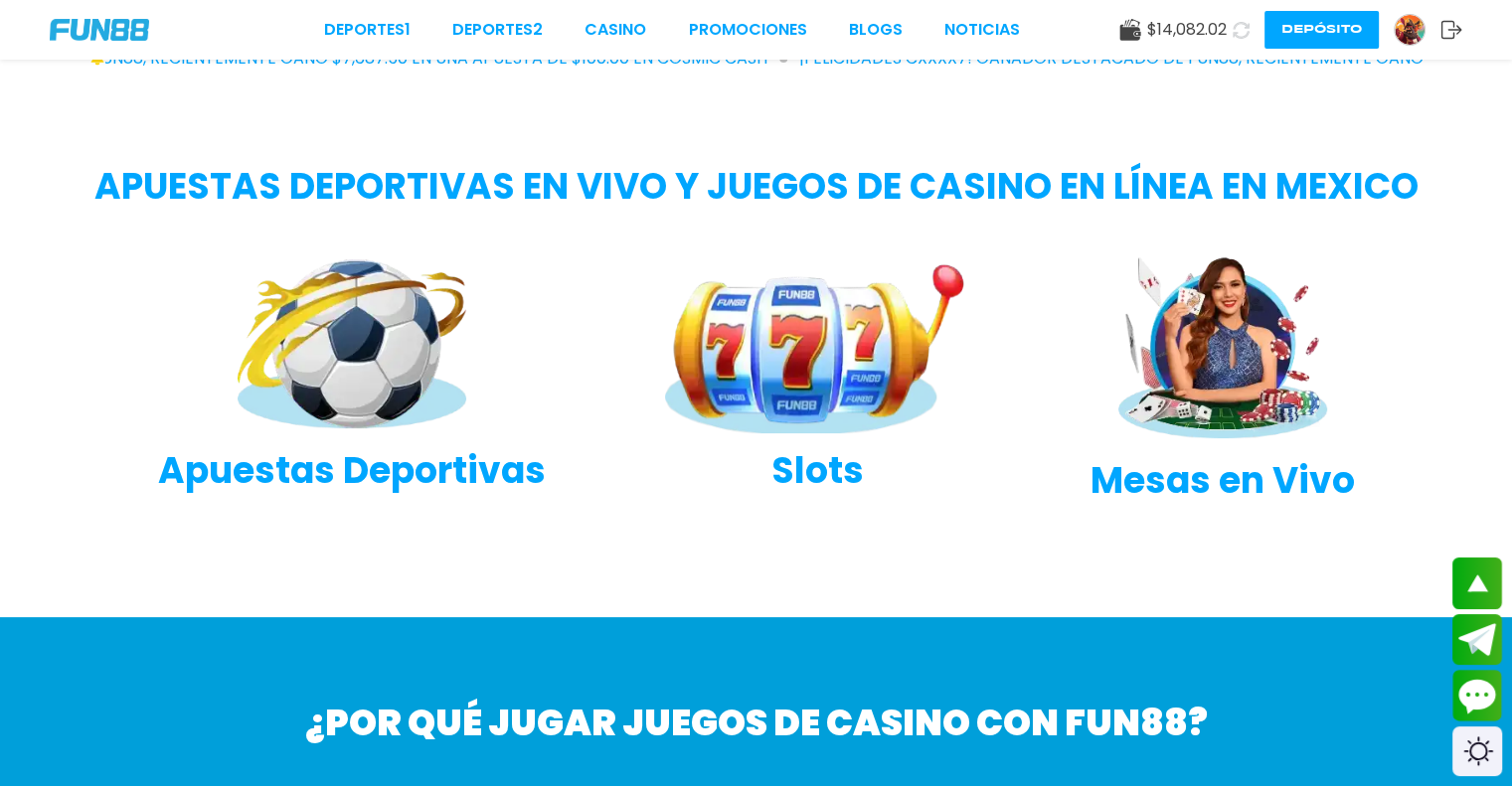click at bounding box center [818, 346] 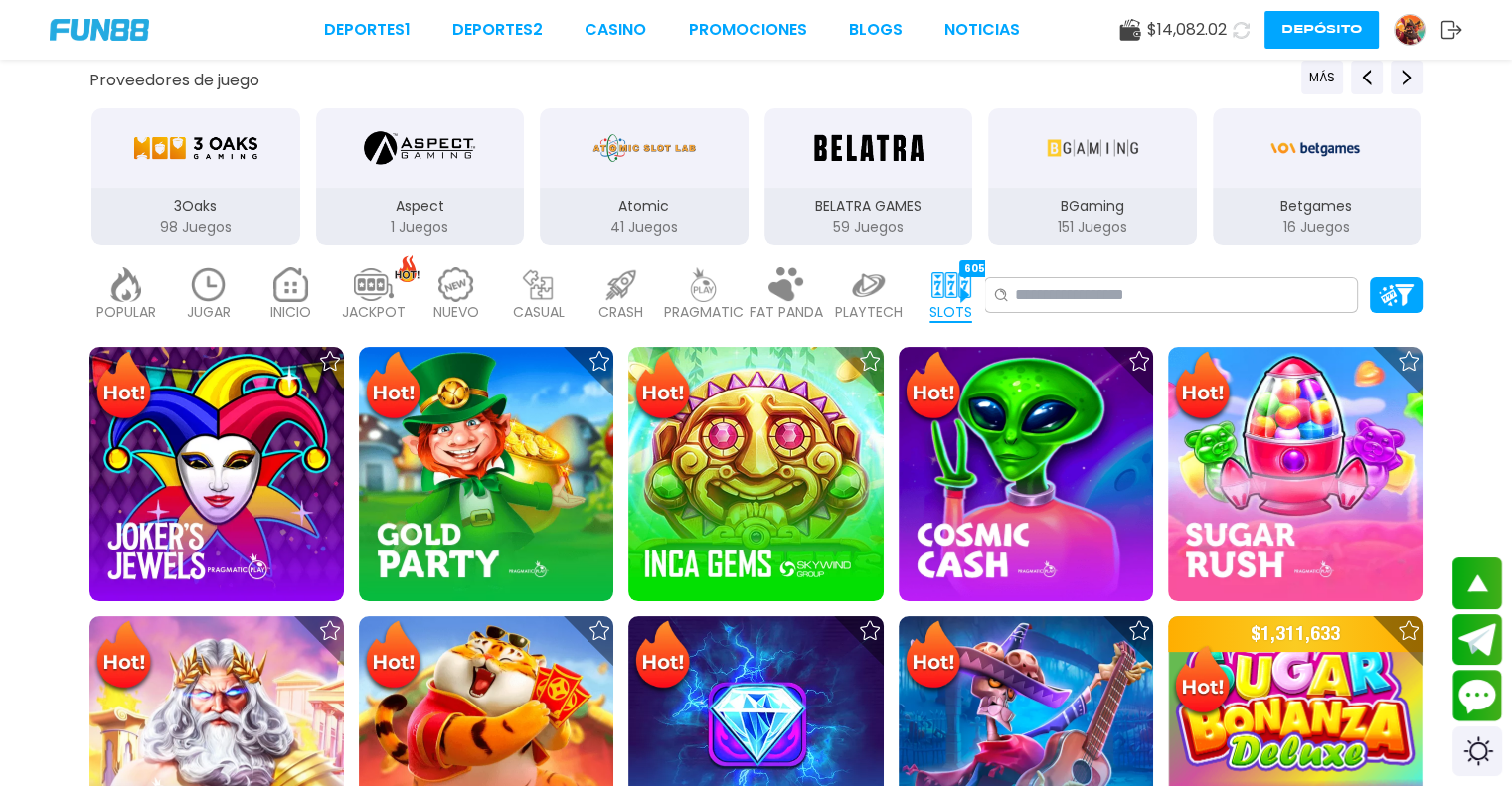 scroll, scrollTop: 334, scrollLeft: 0, axis: vertical 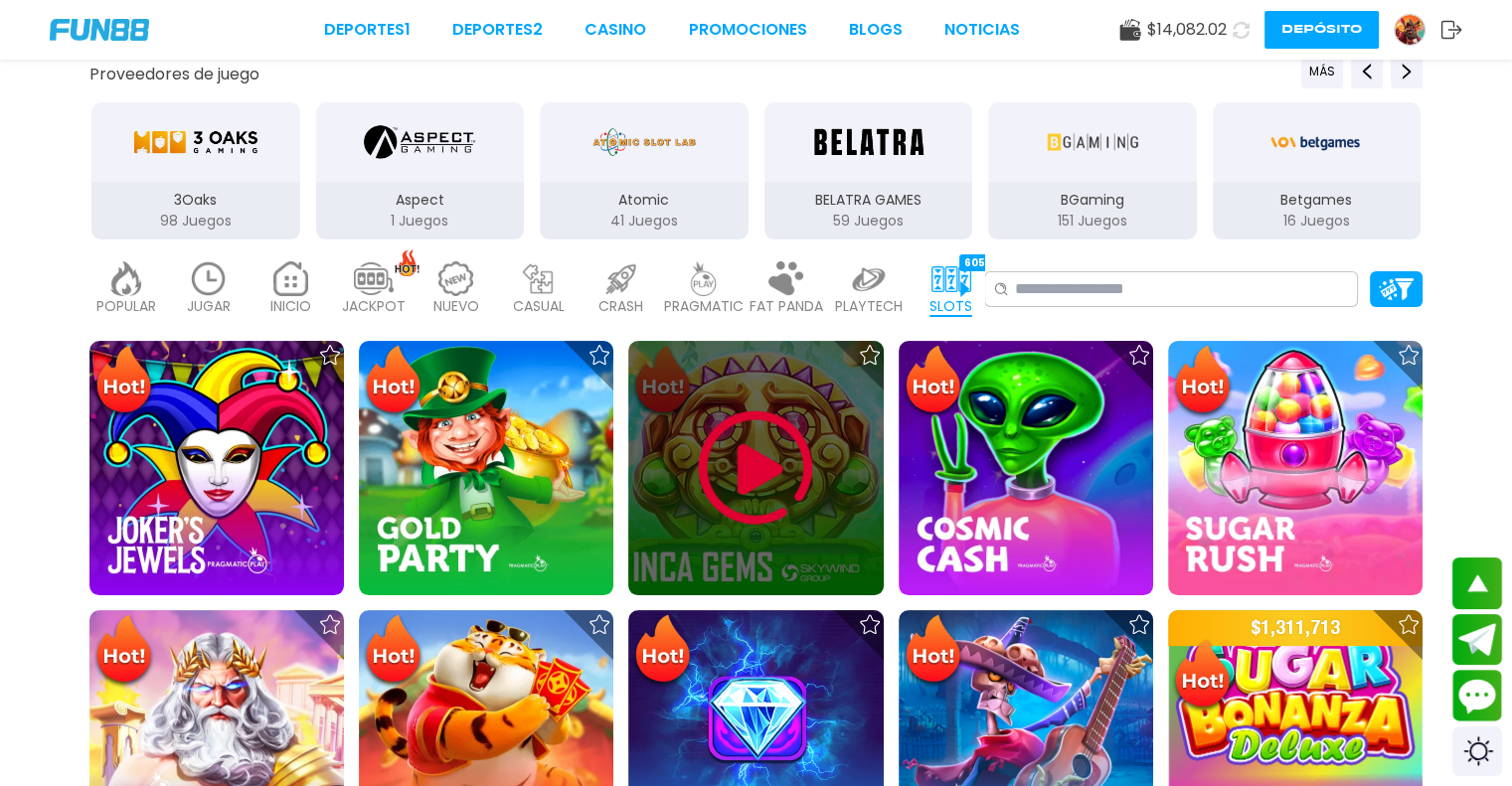click at bounding box center (756, 468) 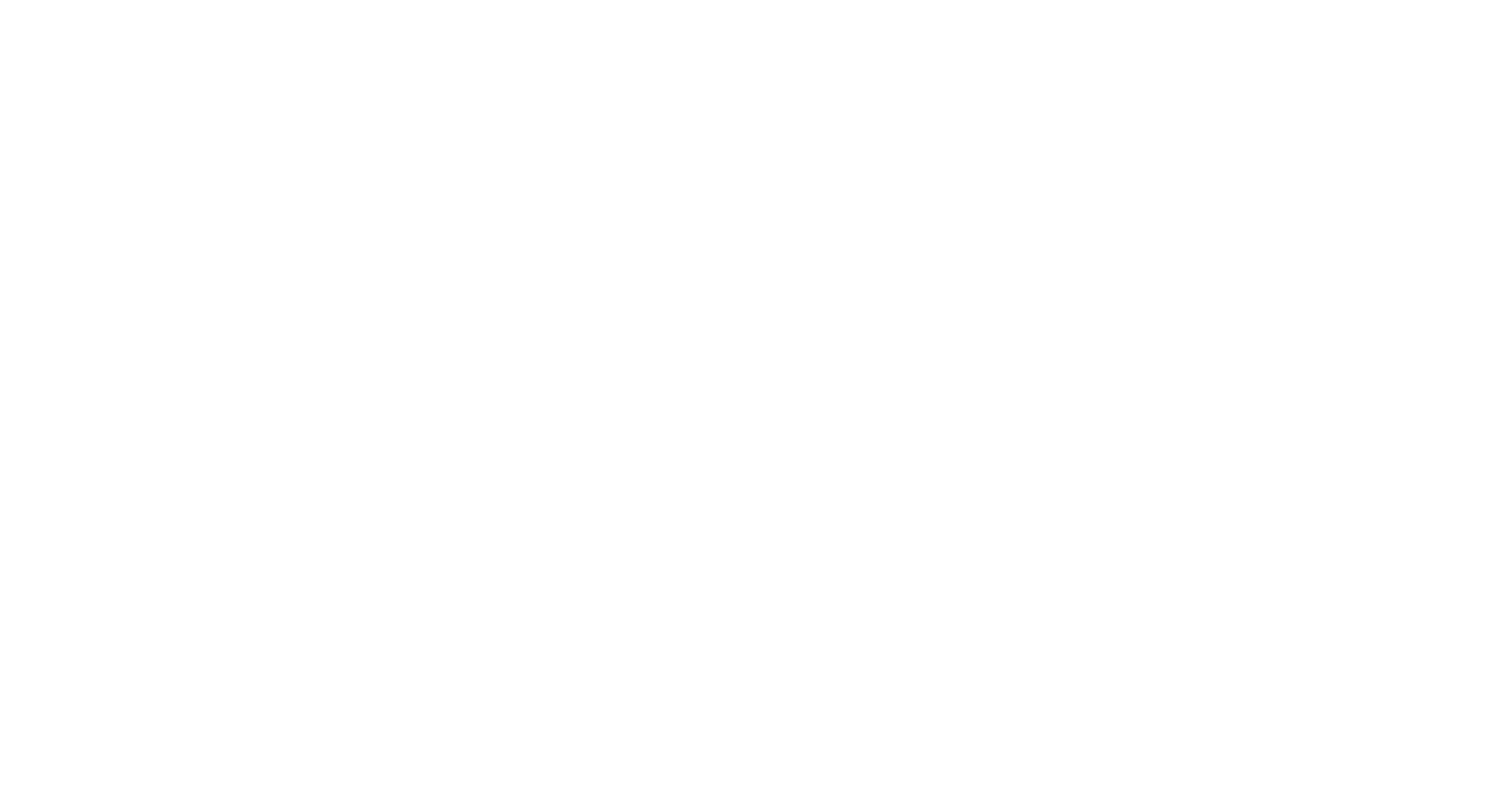 scroll, scrollTop: 0, scrollLeft: 0, axis: both 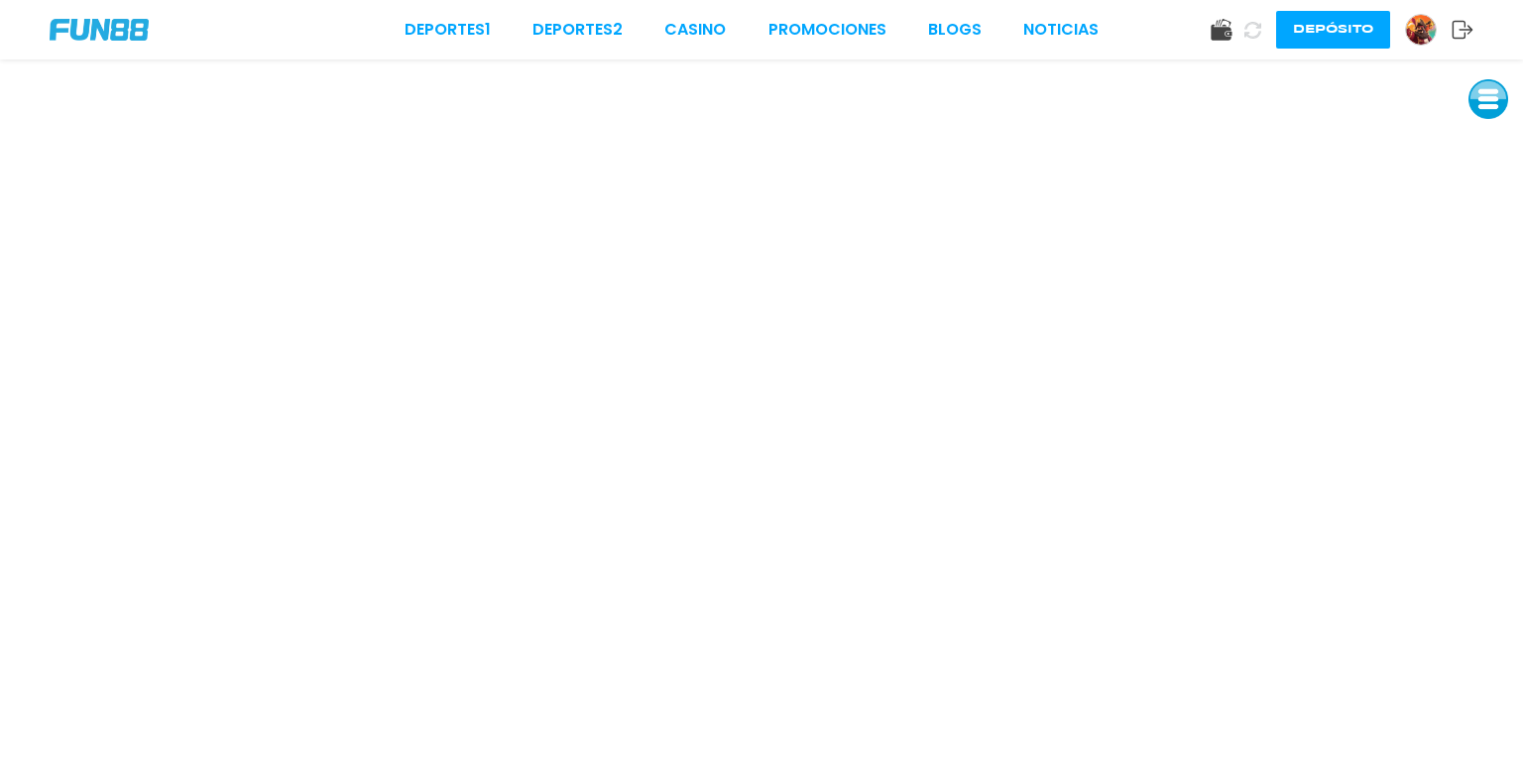 click at bounding box center [1488, 99] 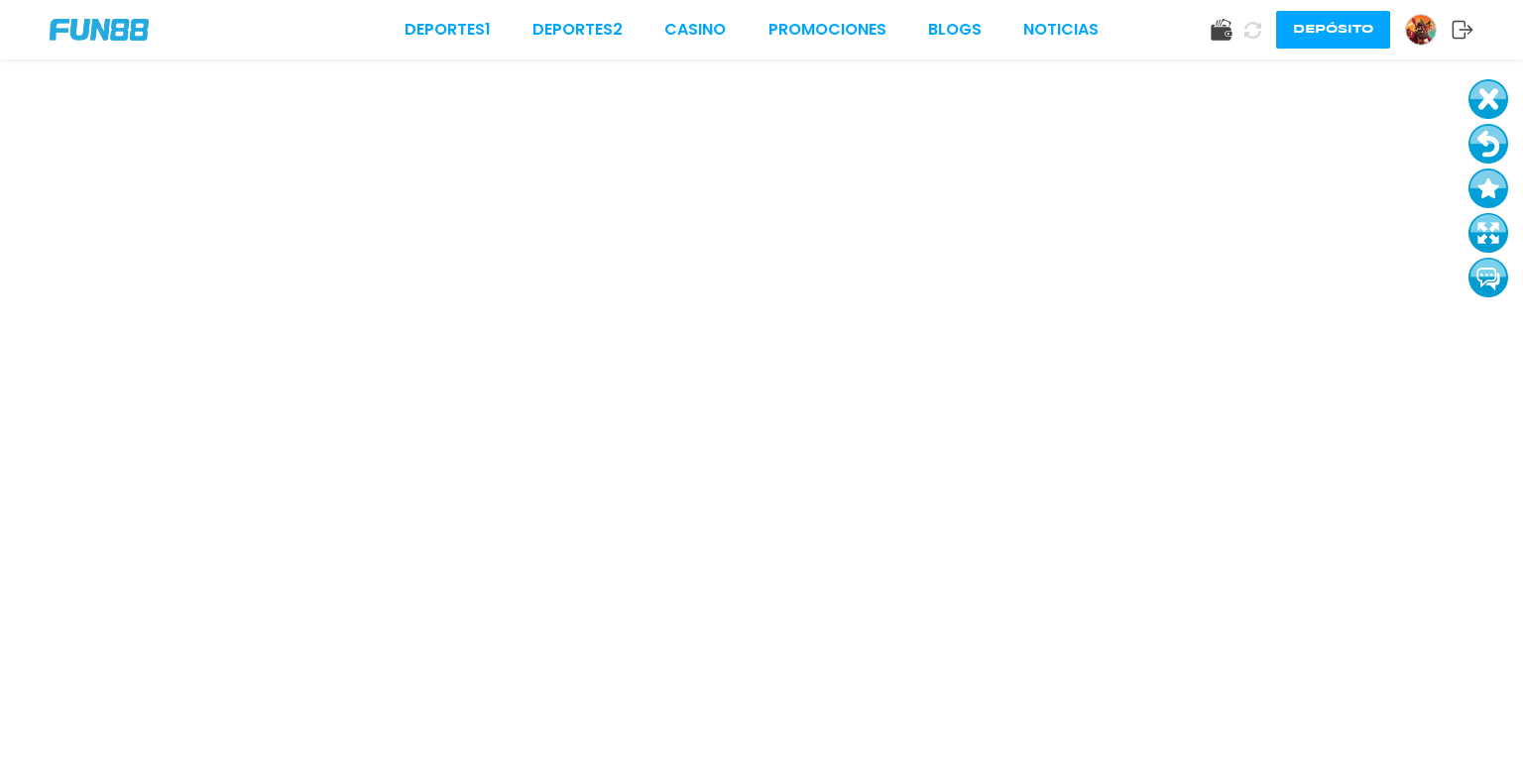 click at bounding box center [1488, 188] 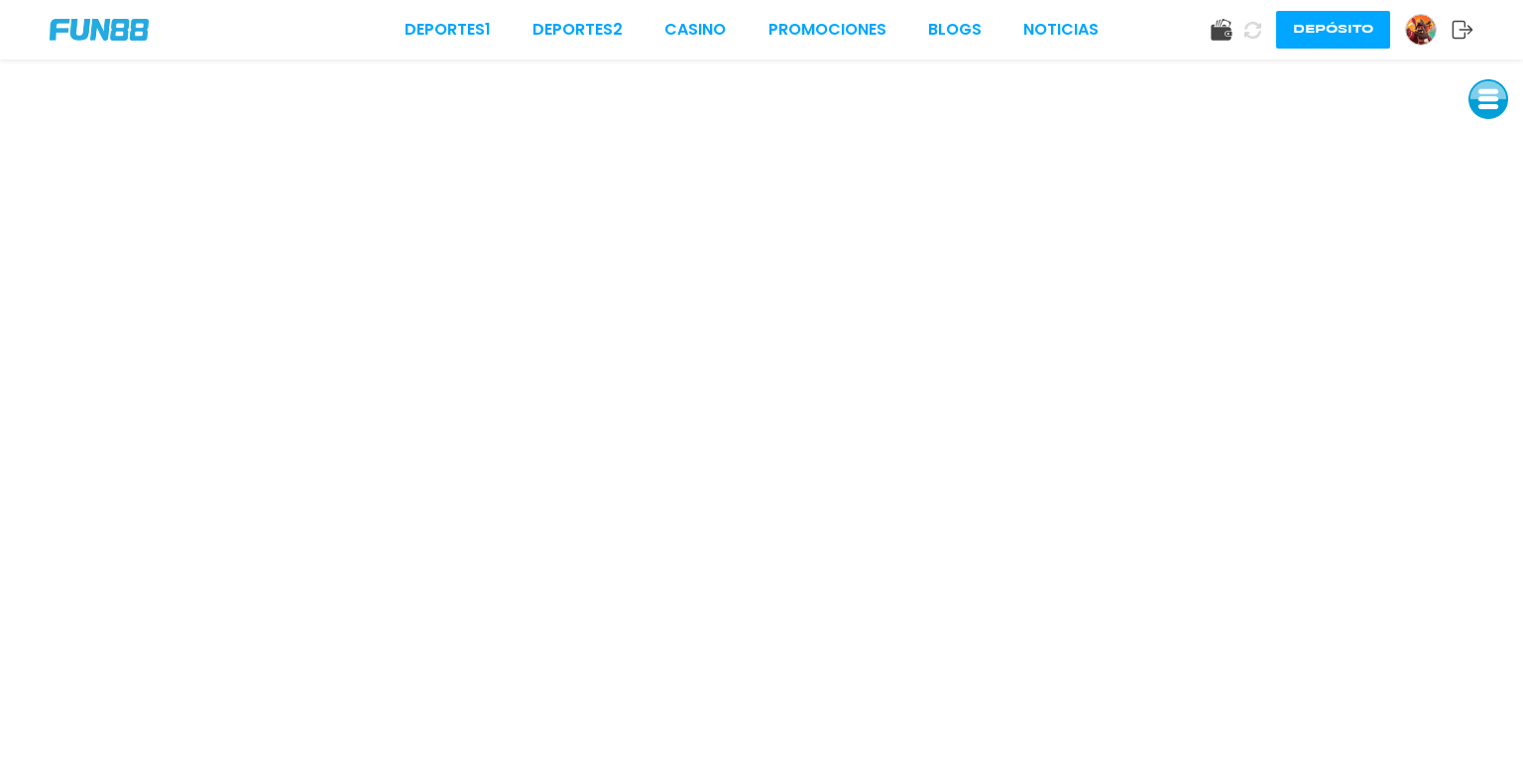 click at bounding box center (1488, 99) 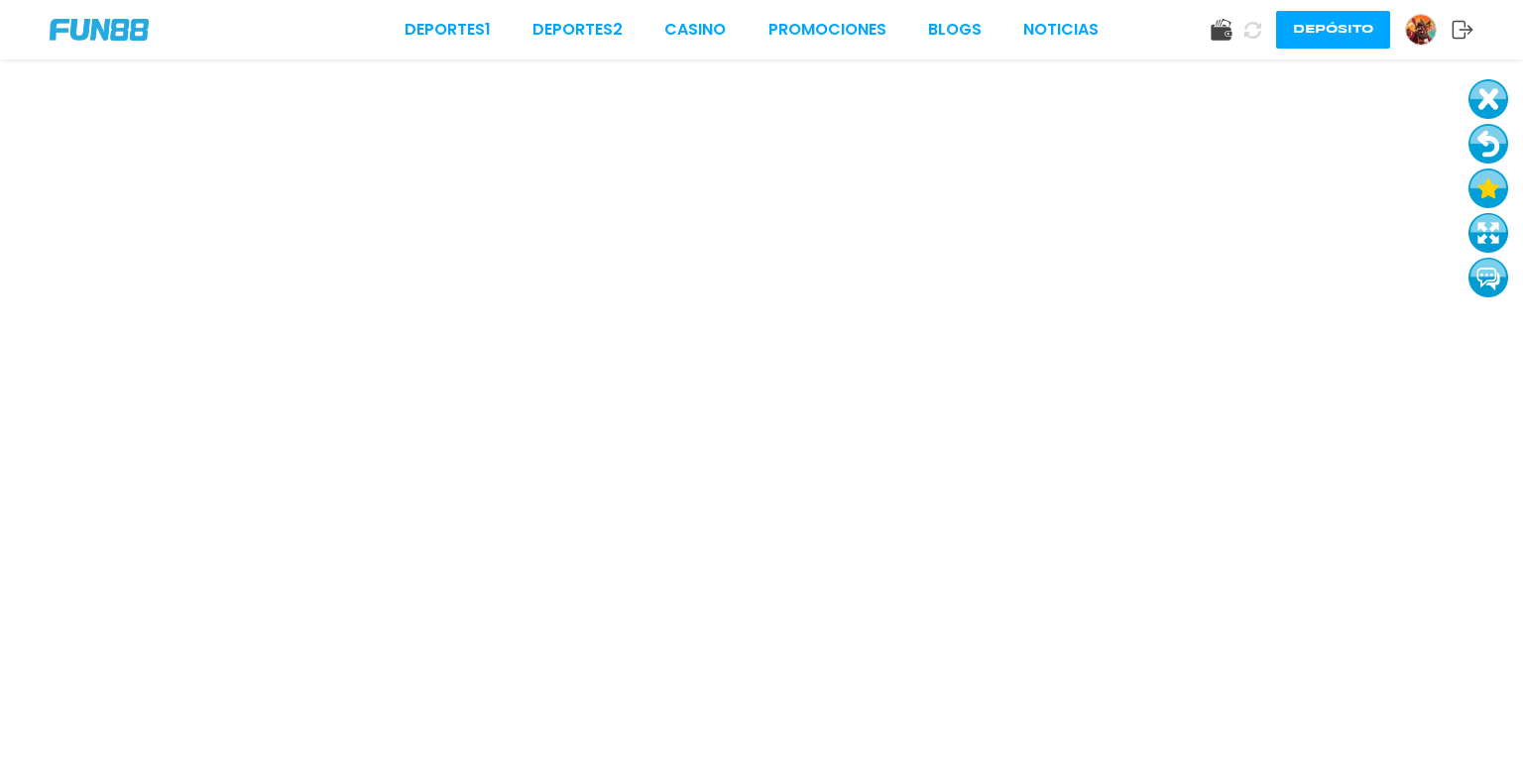 click at bounding box center (1488, 188) 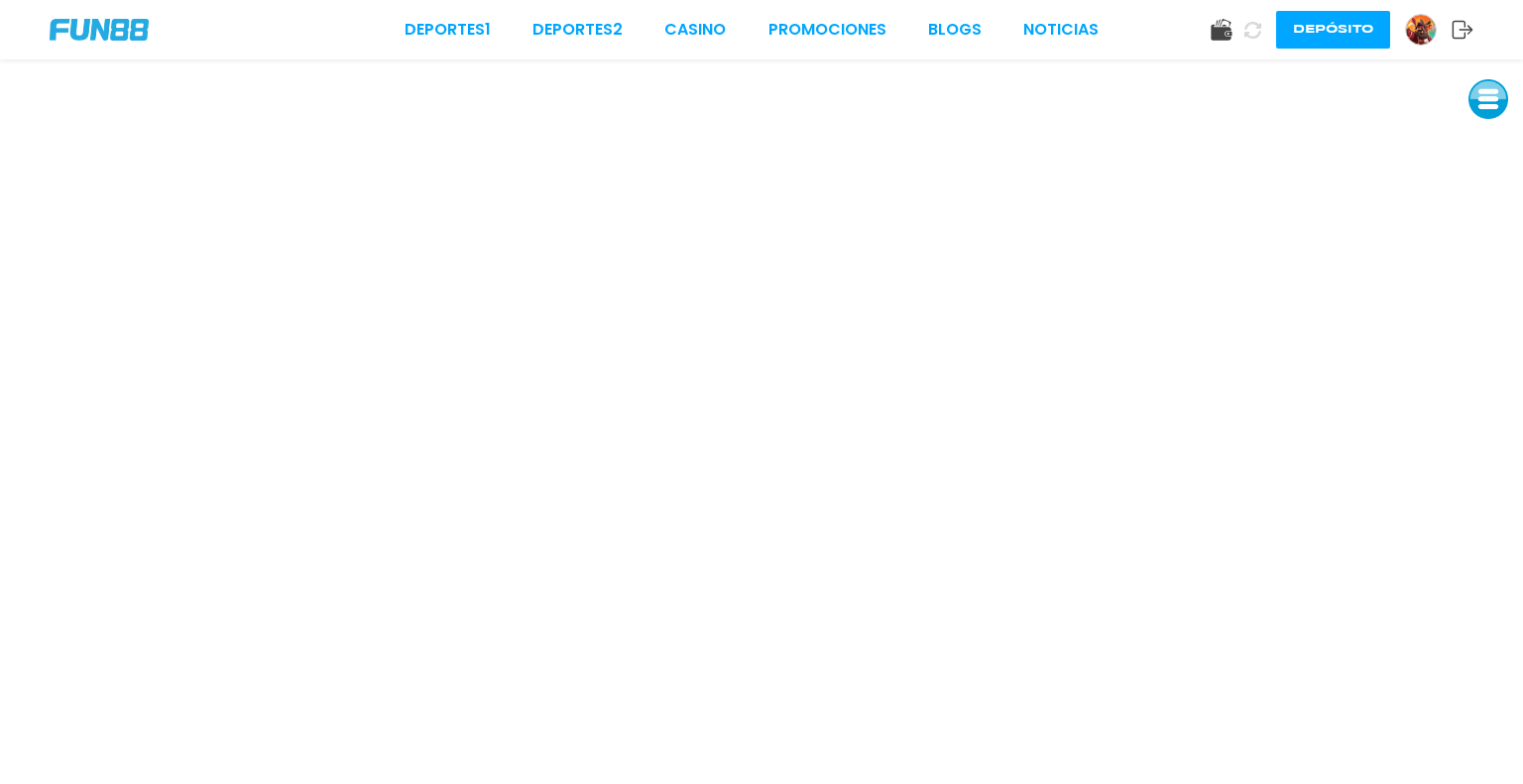 click at bounding box center (1488, 99) 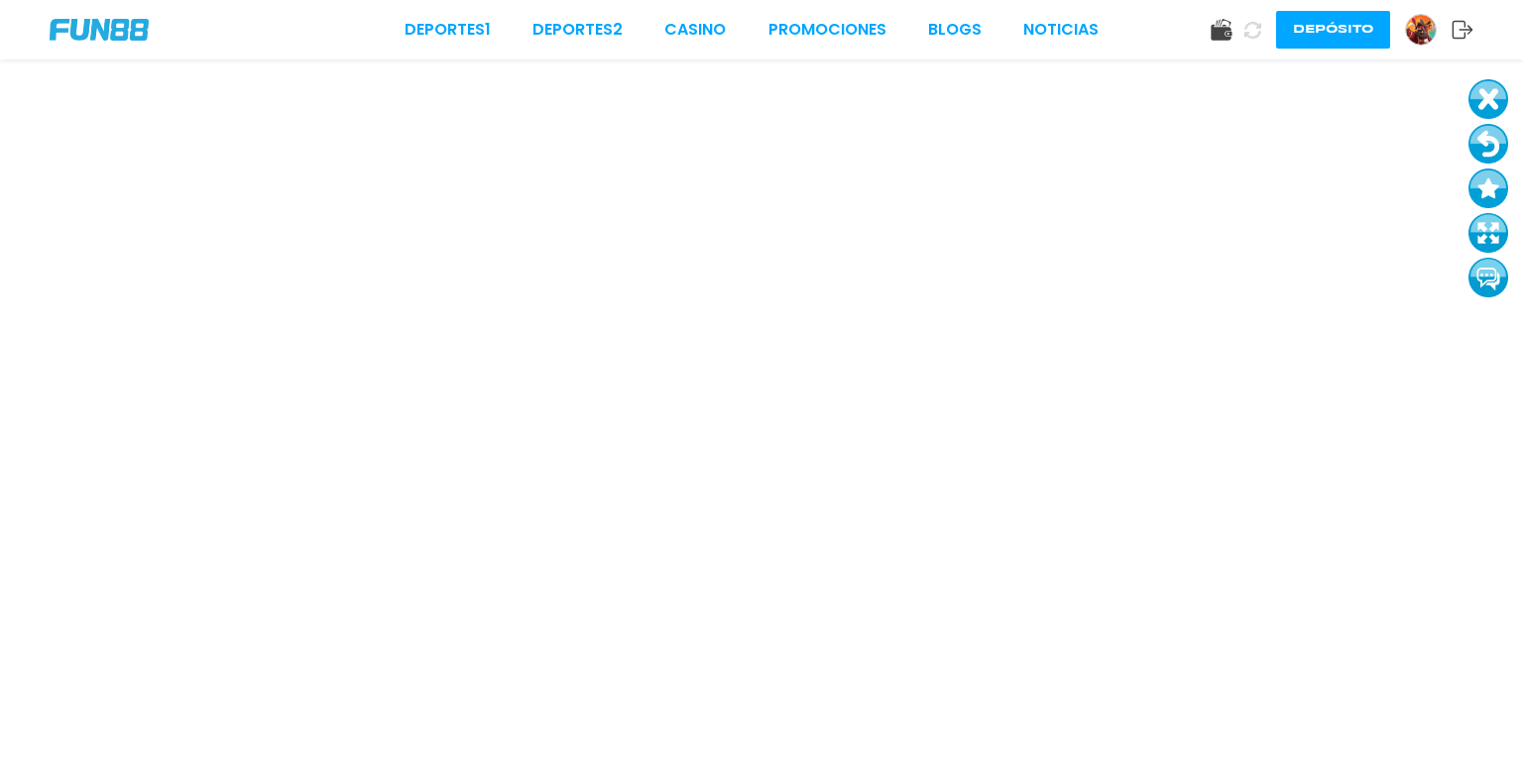 click at bounding box center (1488, 144) 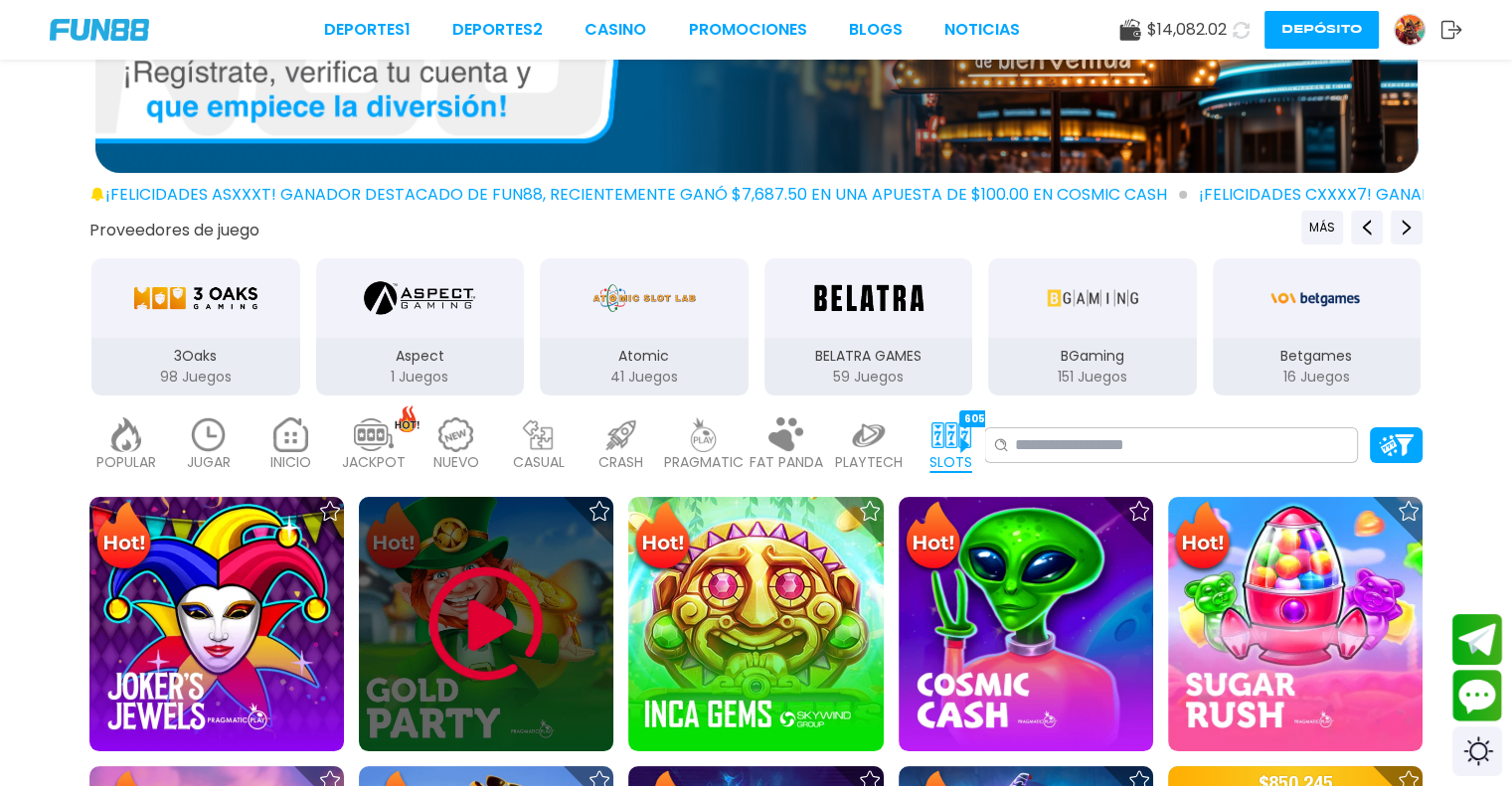 scroll, scrollTop: 187, scrollLeft: 0, axis: vertical 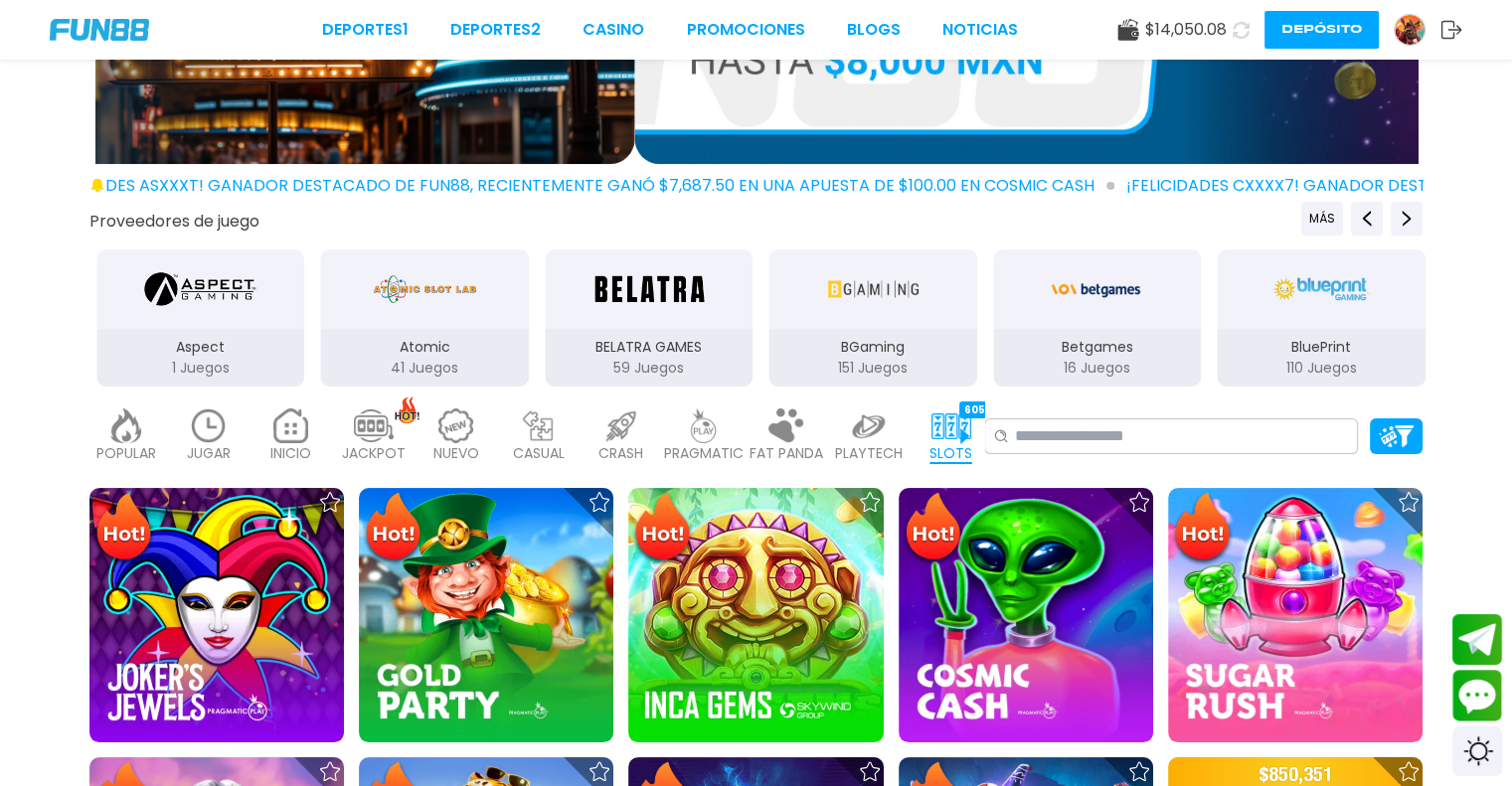 click at bounding box center [209, 425] 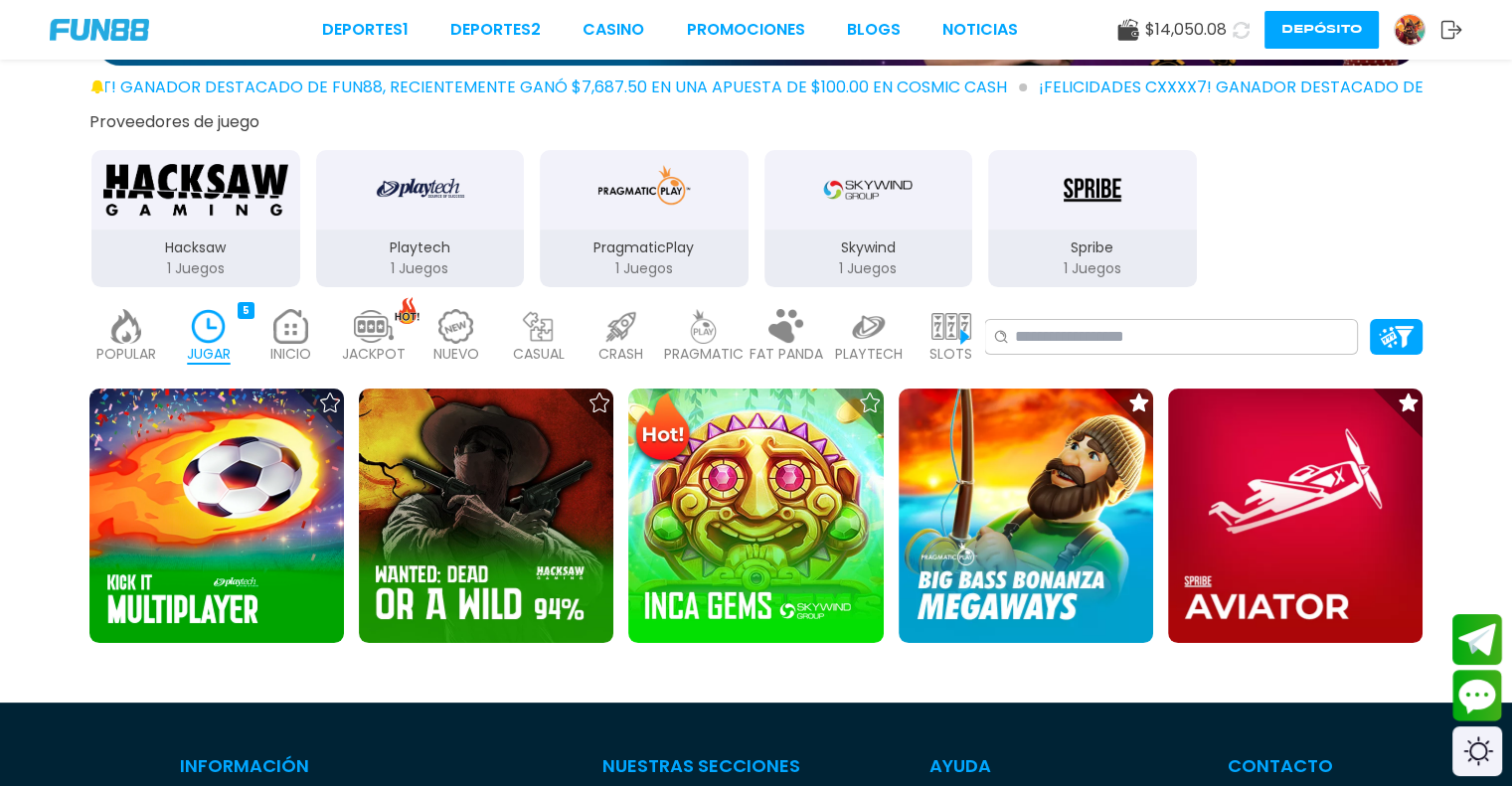 scroll, scrollTop: 286, scrollLeft: 0, axis: vertical 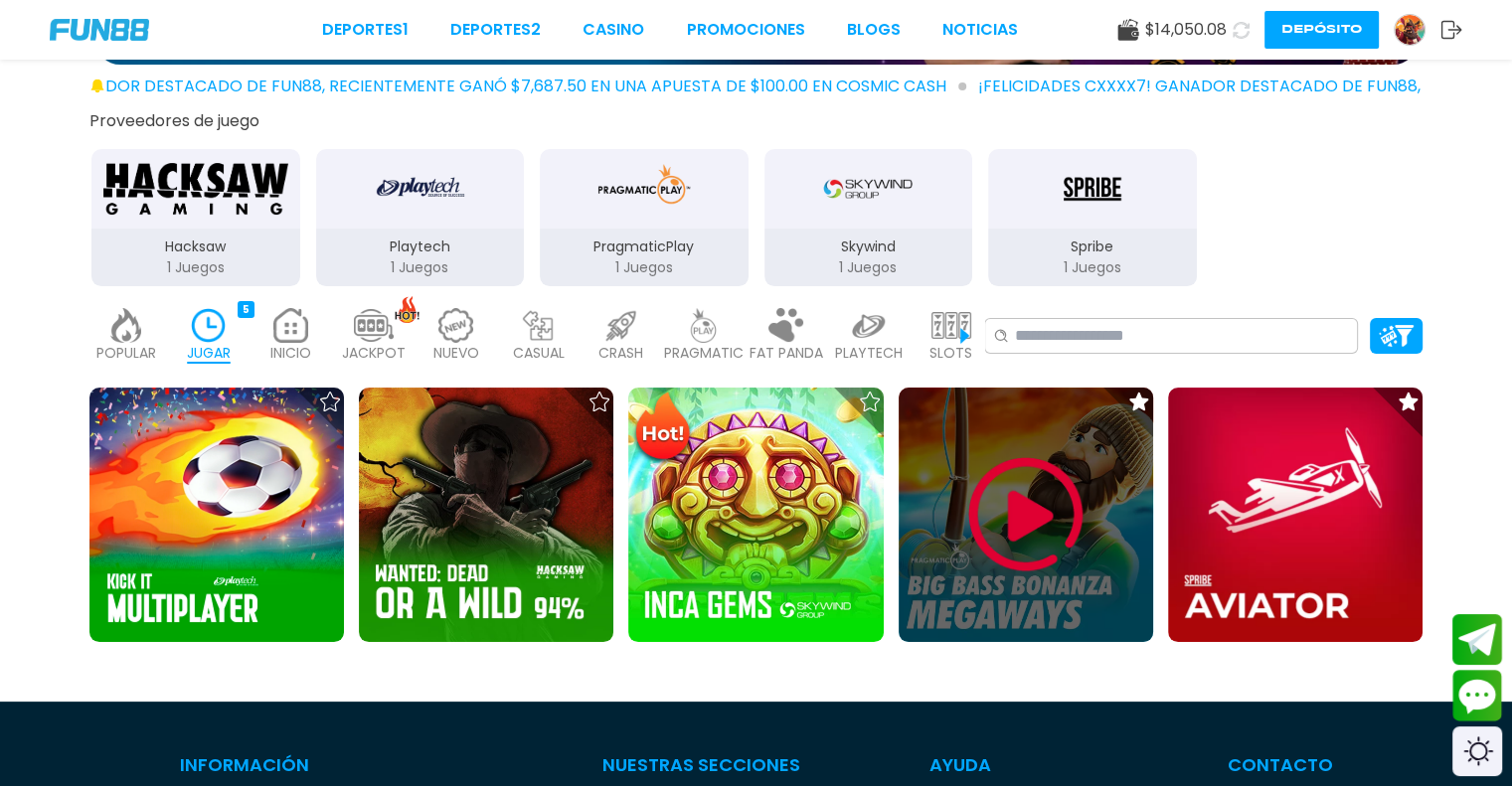 click at bounding box center (1026, 515) 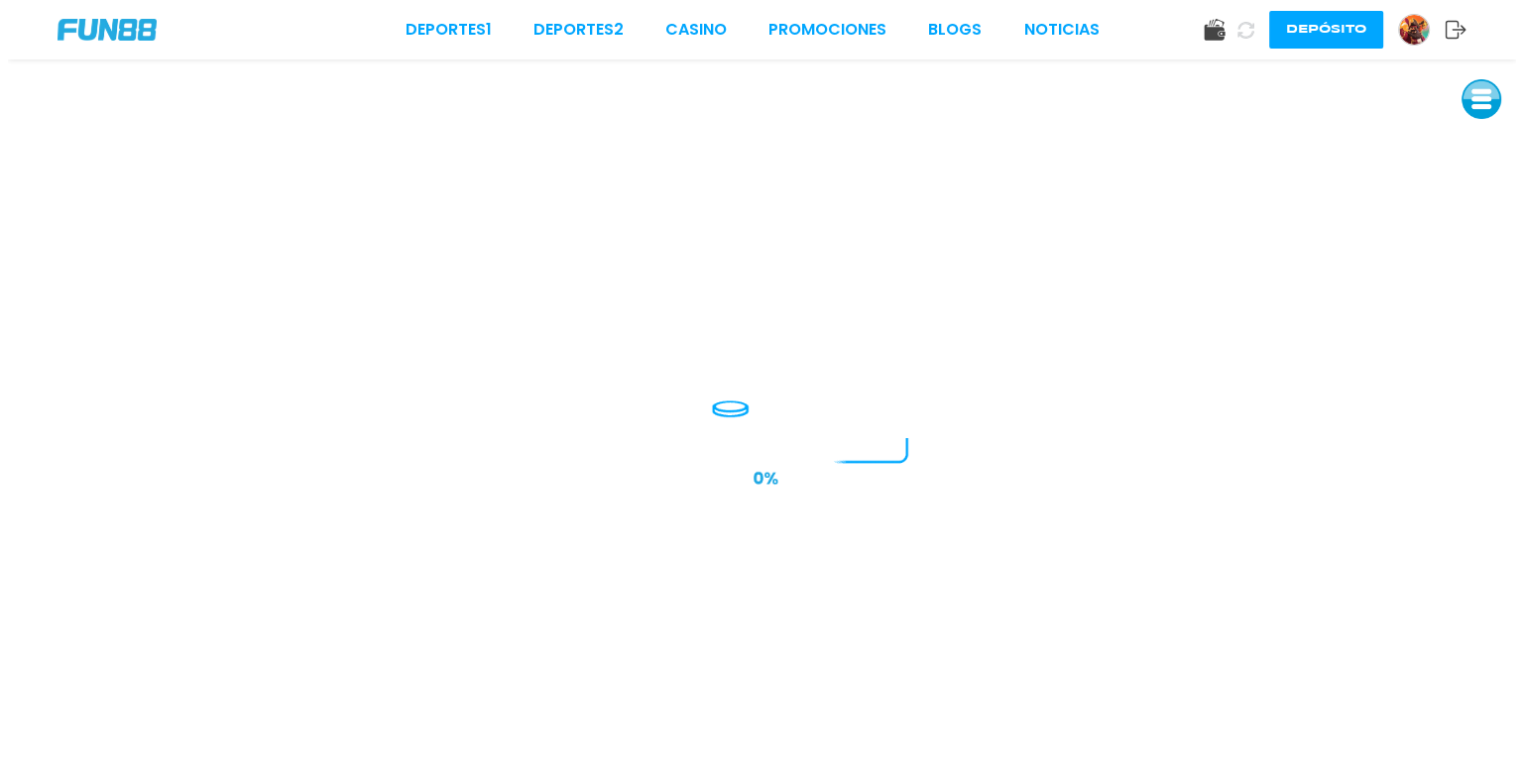 scroll, scrollTop: 0, scrollLeft: 0, axis: both 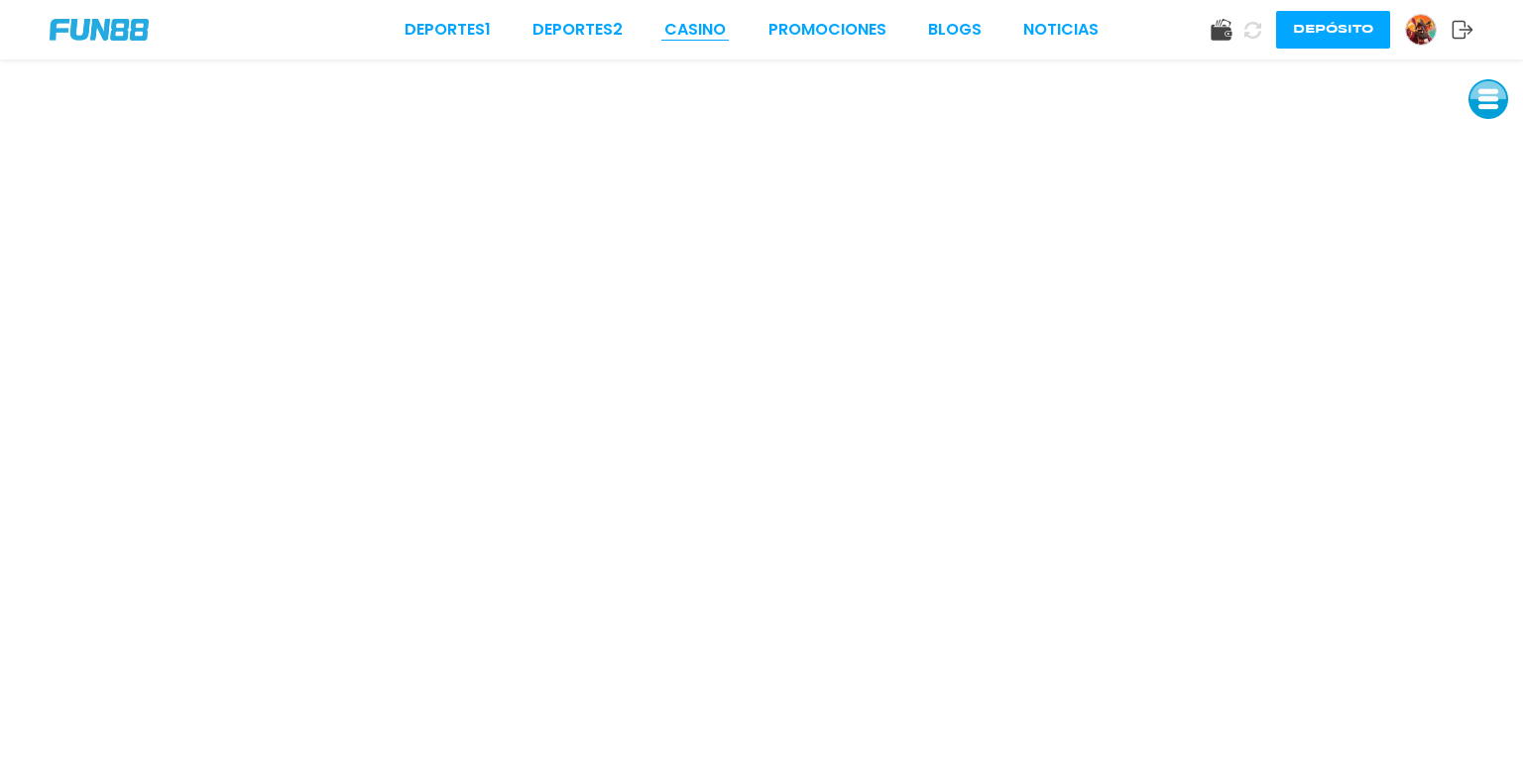 click on "CASINO" at bounding box center (695, 30) 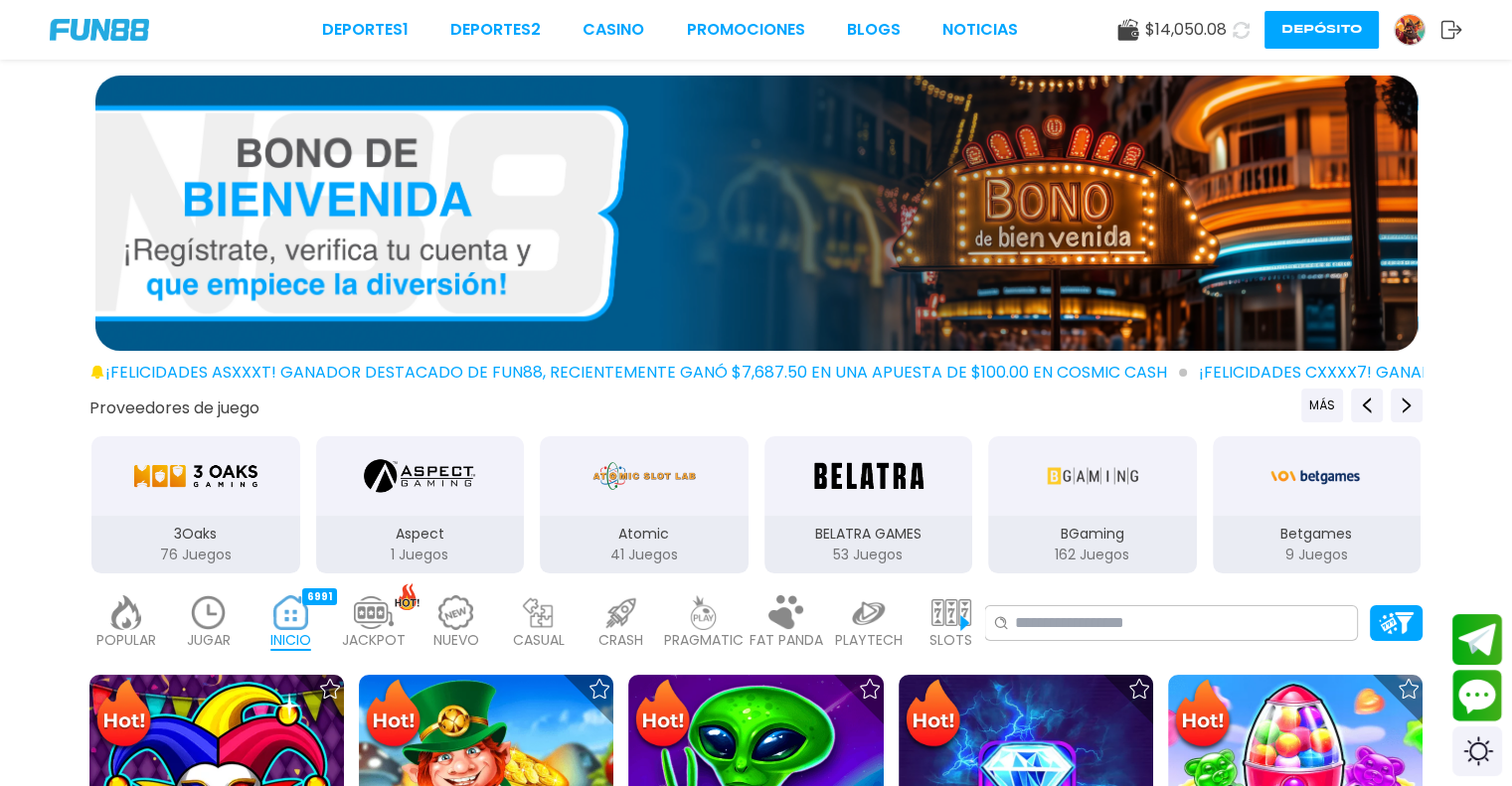 click at bounding box center (209, 612) 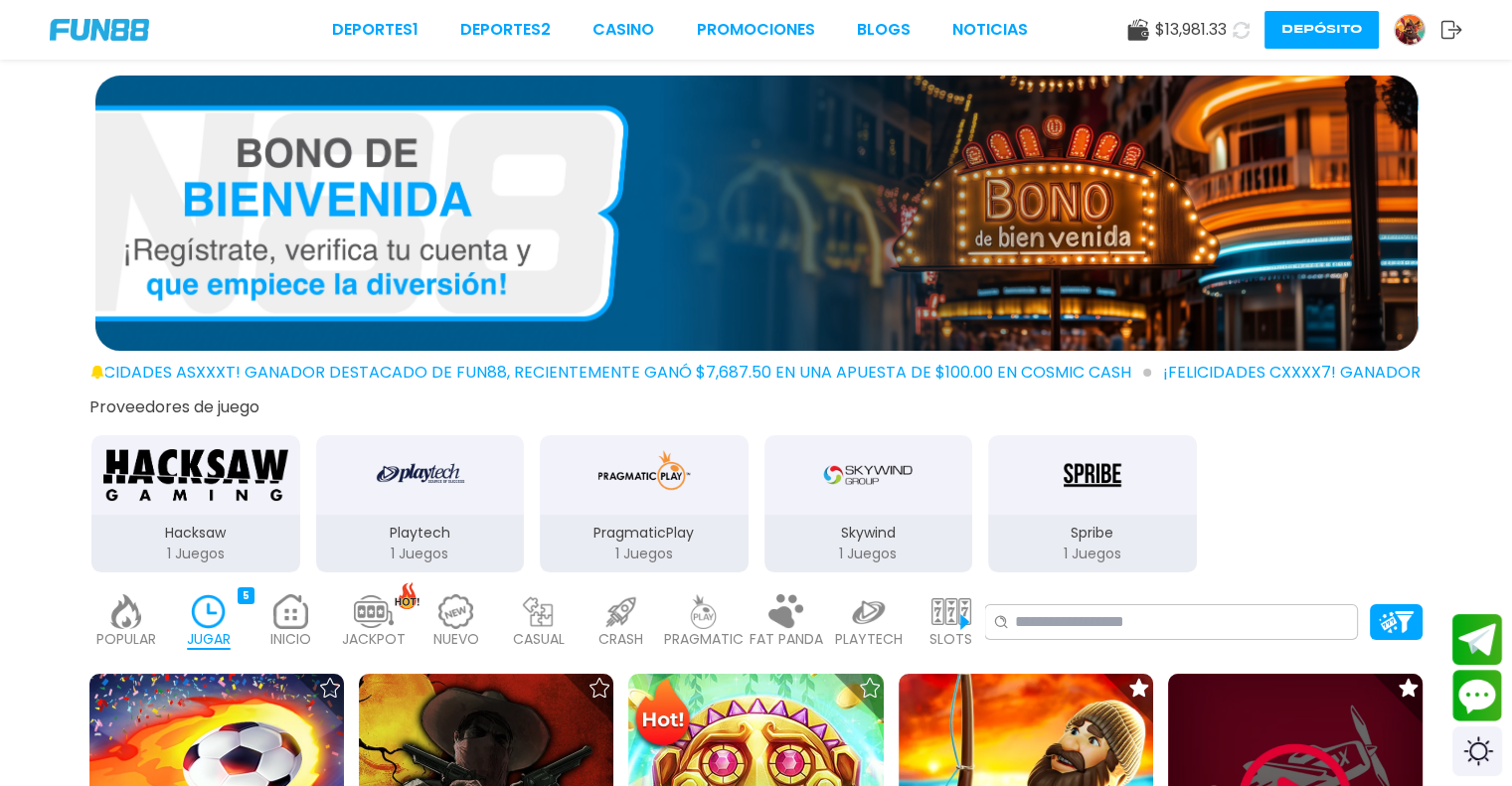 click at bounding box center (1295, 801) 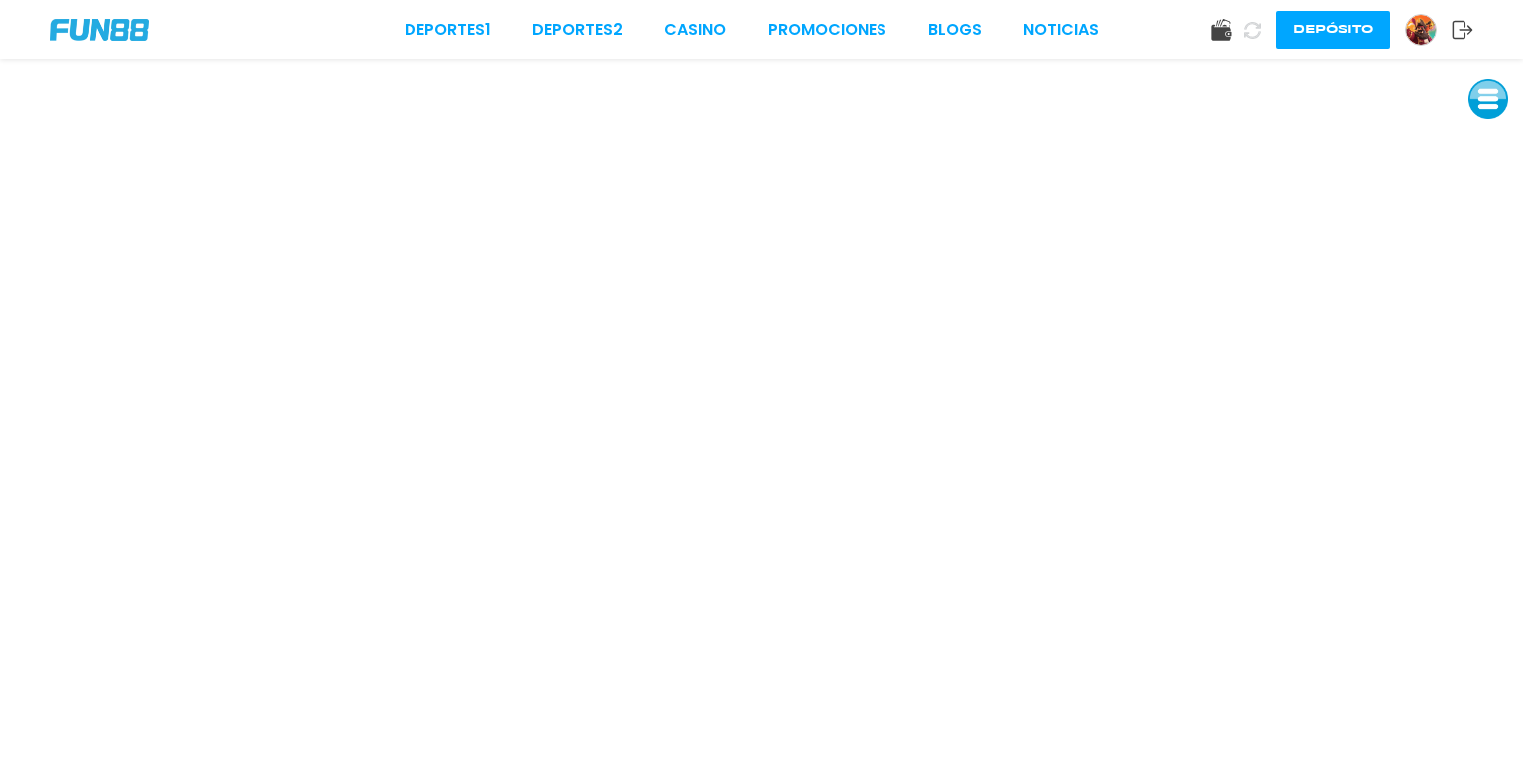 click at bounding box center (1488, 99) 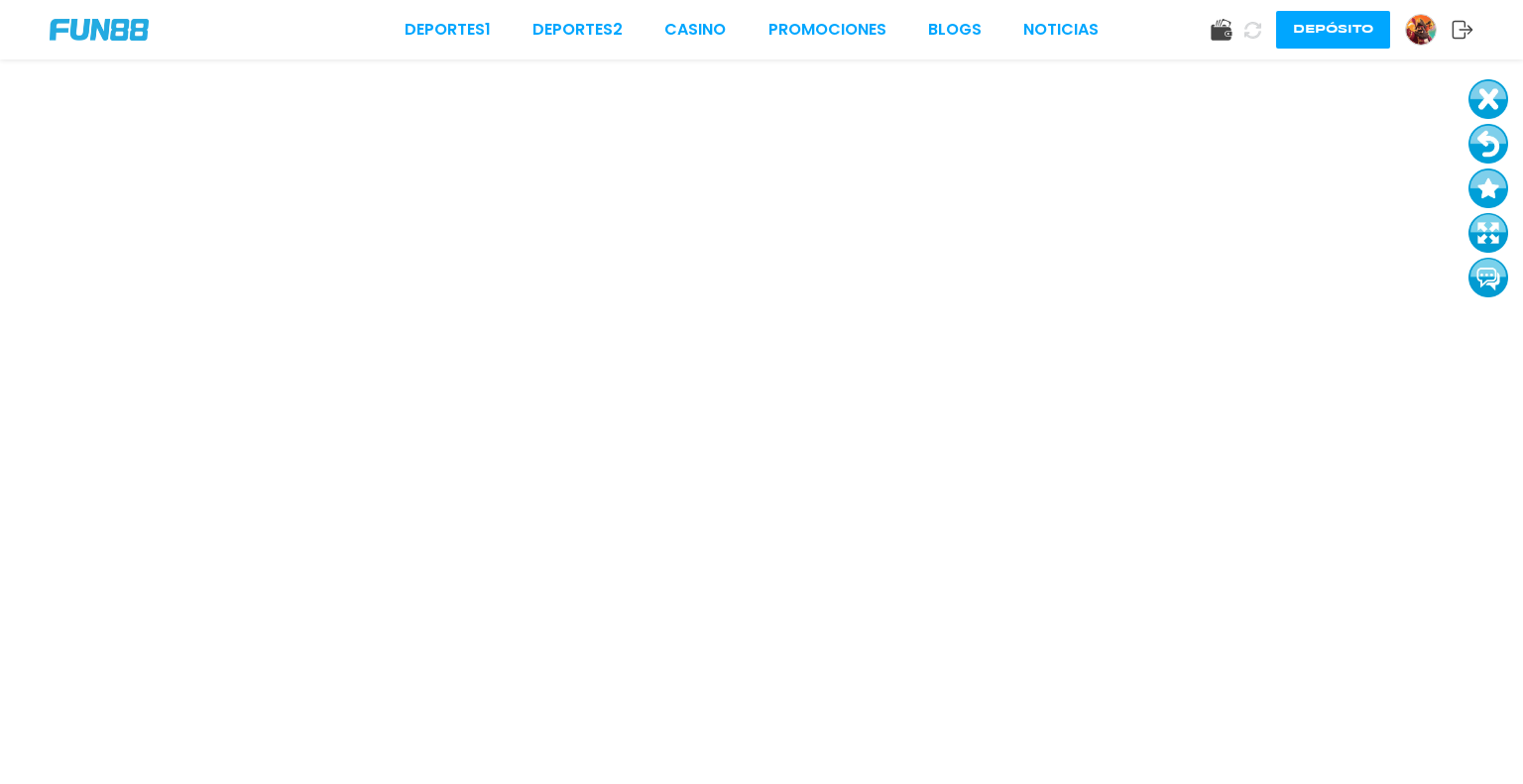 click at bounding box center (1488, 188) 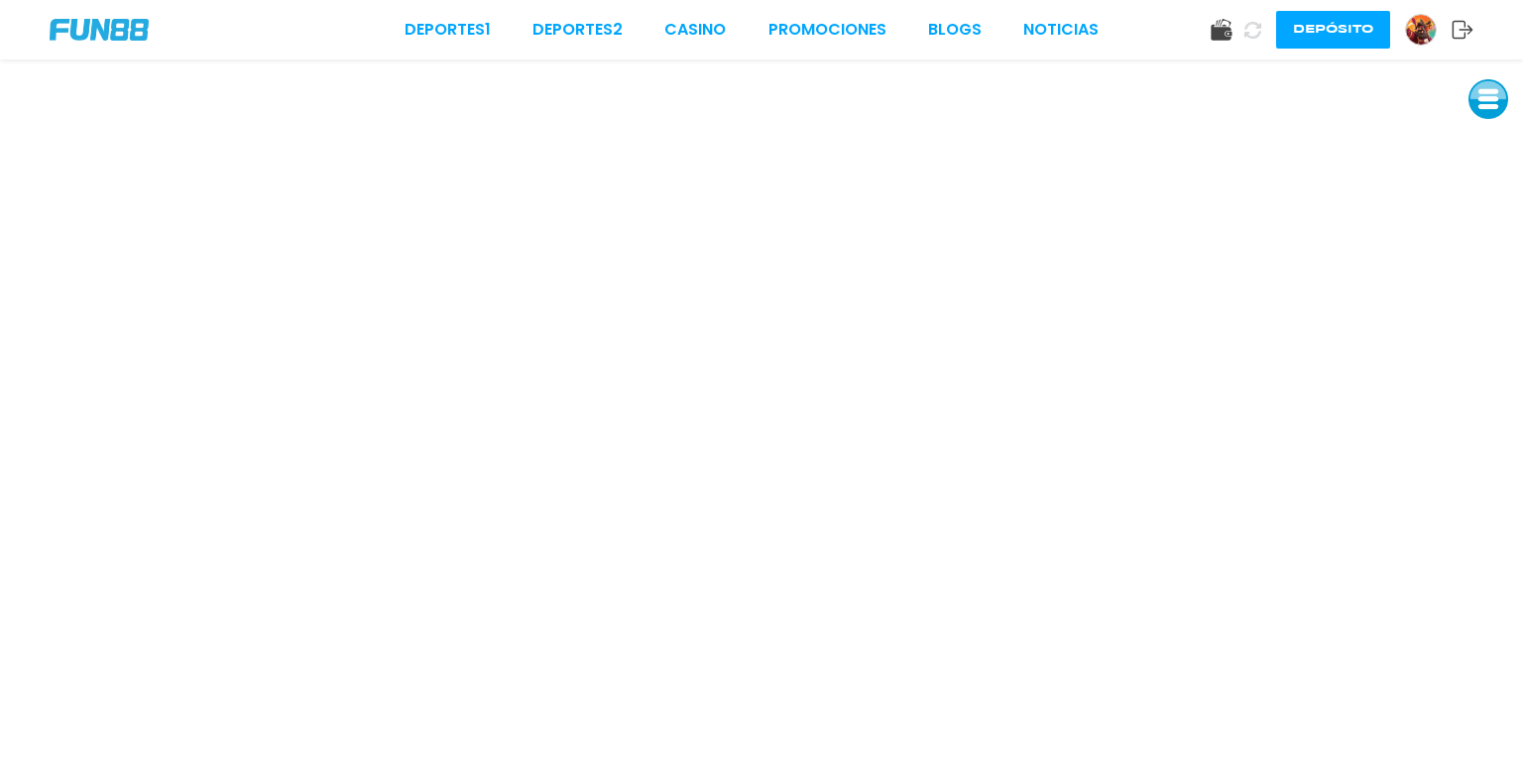 click at bounding box center [1488, 99] 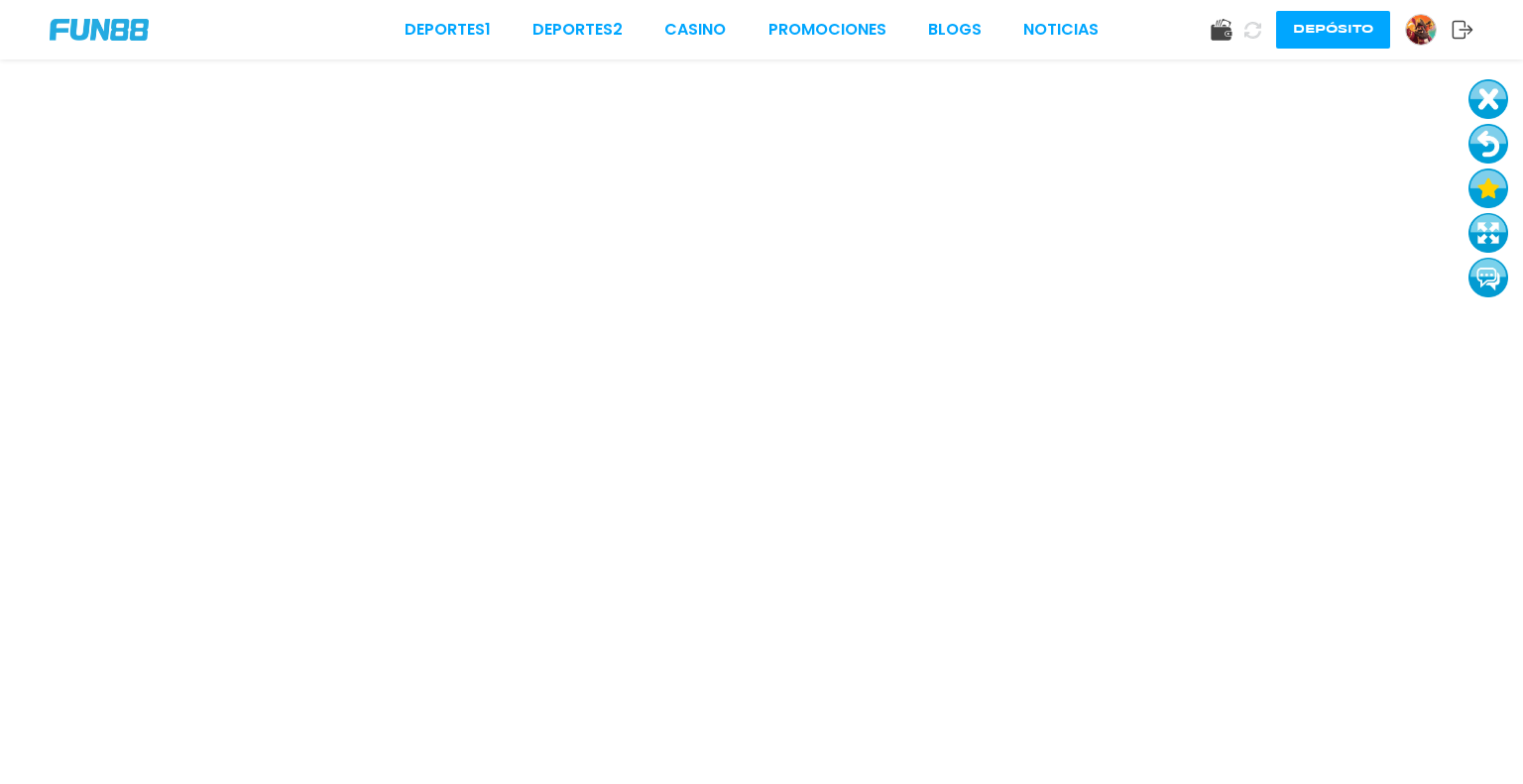 click at bounding box center (1488, 144) 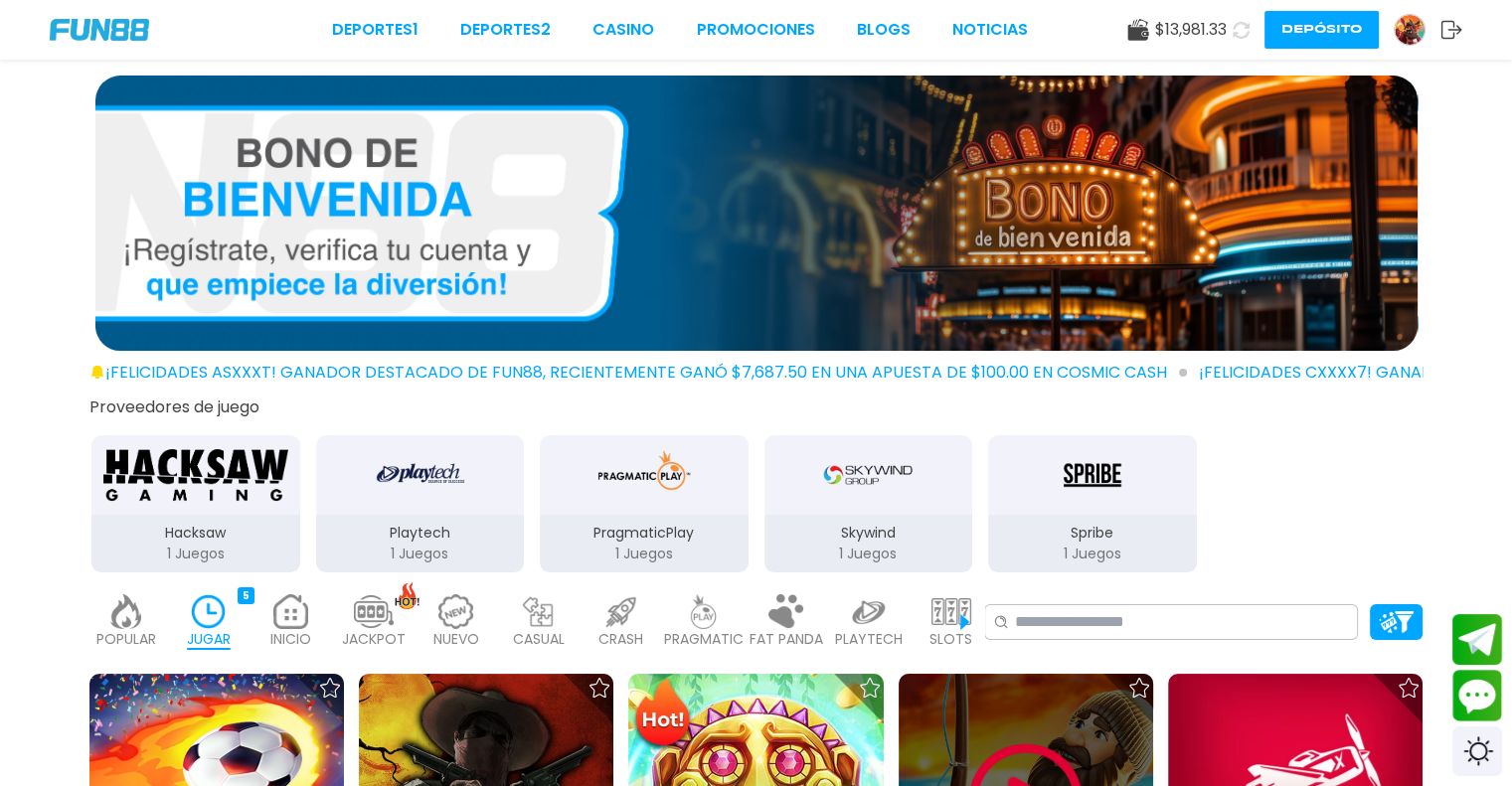 click at bounding box center (1026, 801) 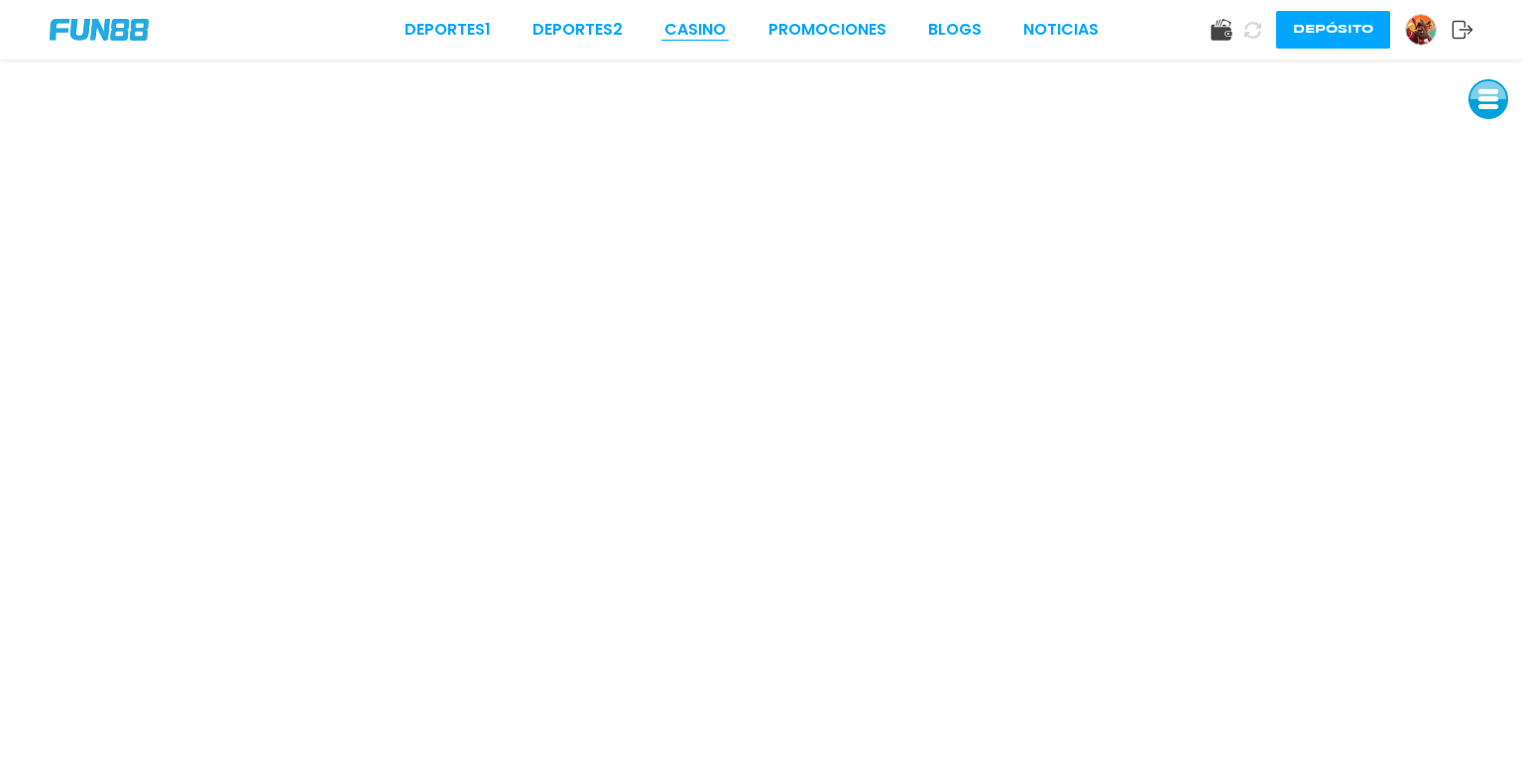click on "CASINO" at bounding box center (695, 30) 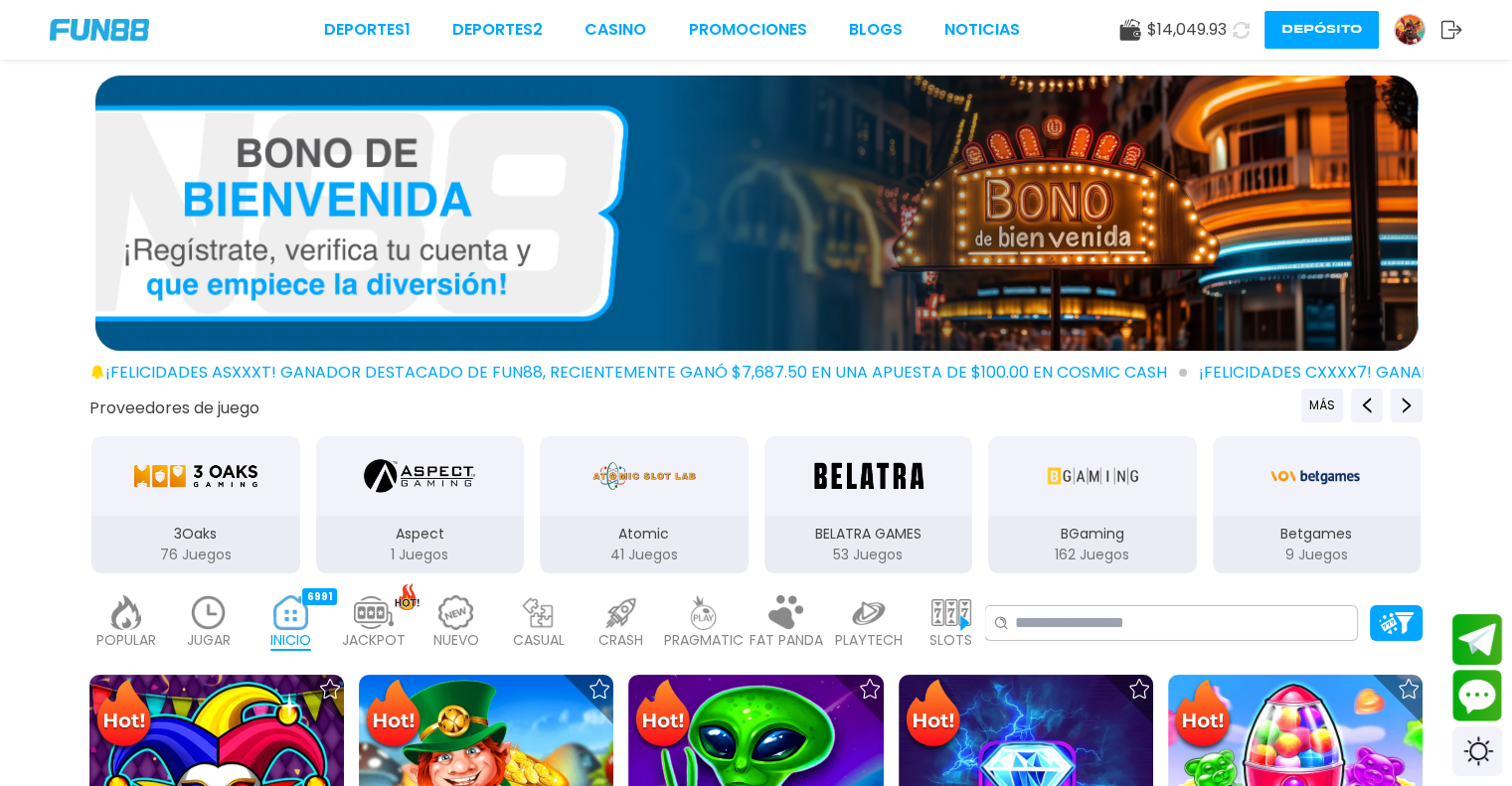 click at bounding box center (209, 612) 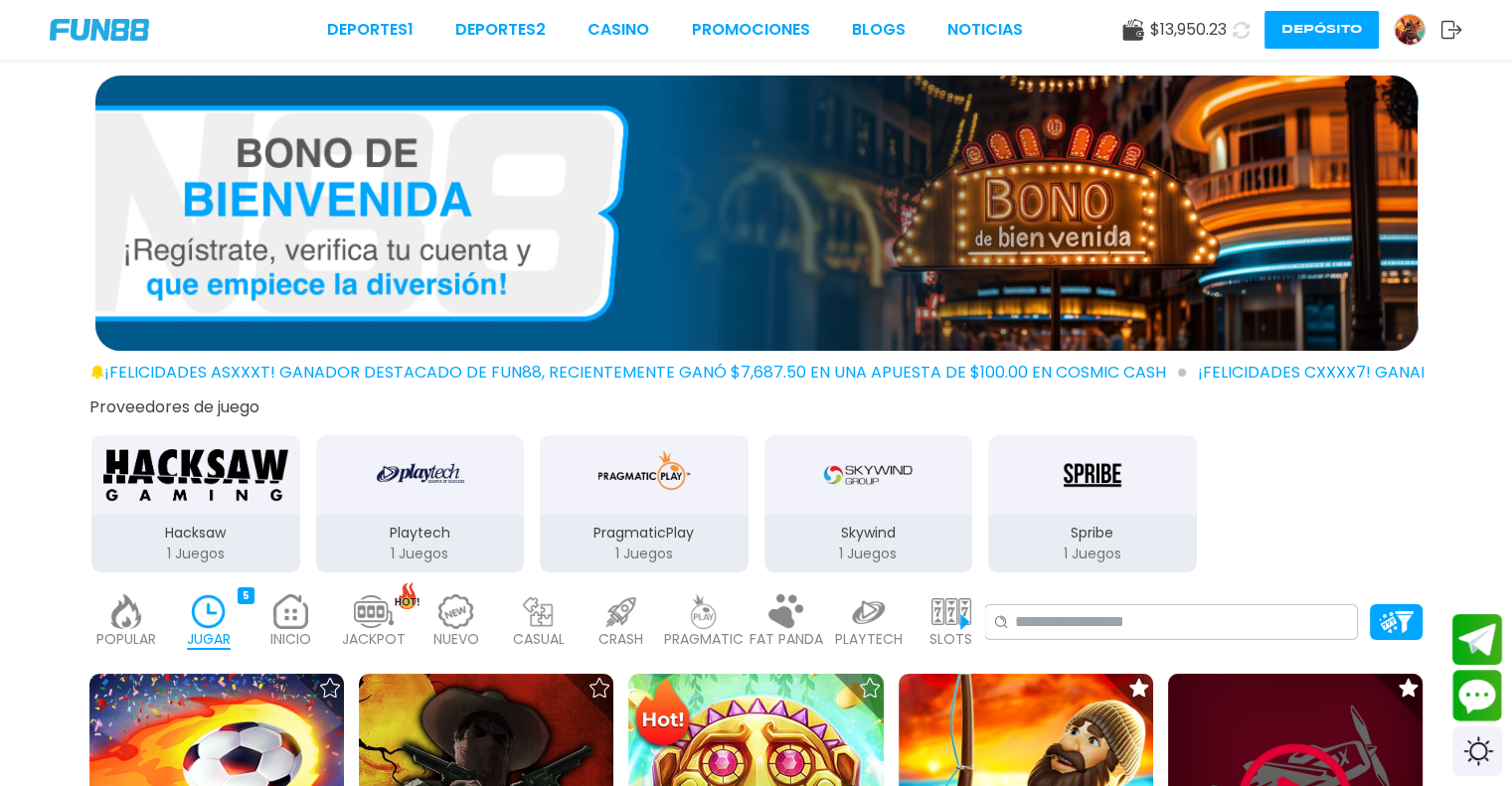 click at bounding box center [1295, 801] 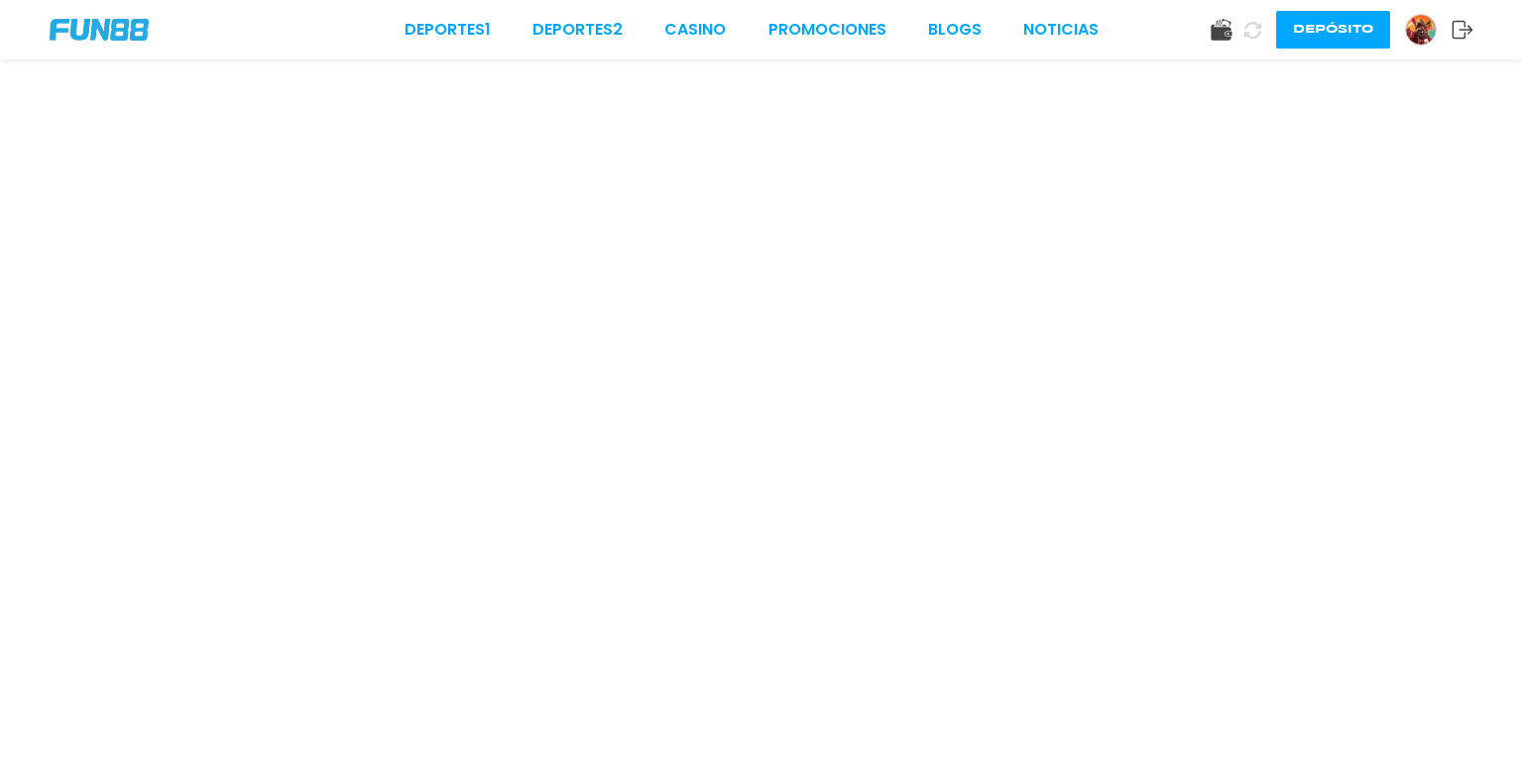drag, startPoint x: 1479, startPoint y: 99, endPoint x: 1158, endPoint y: -7, distance: 338.0488 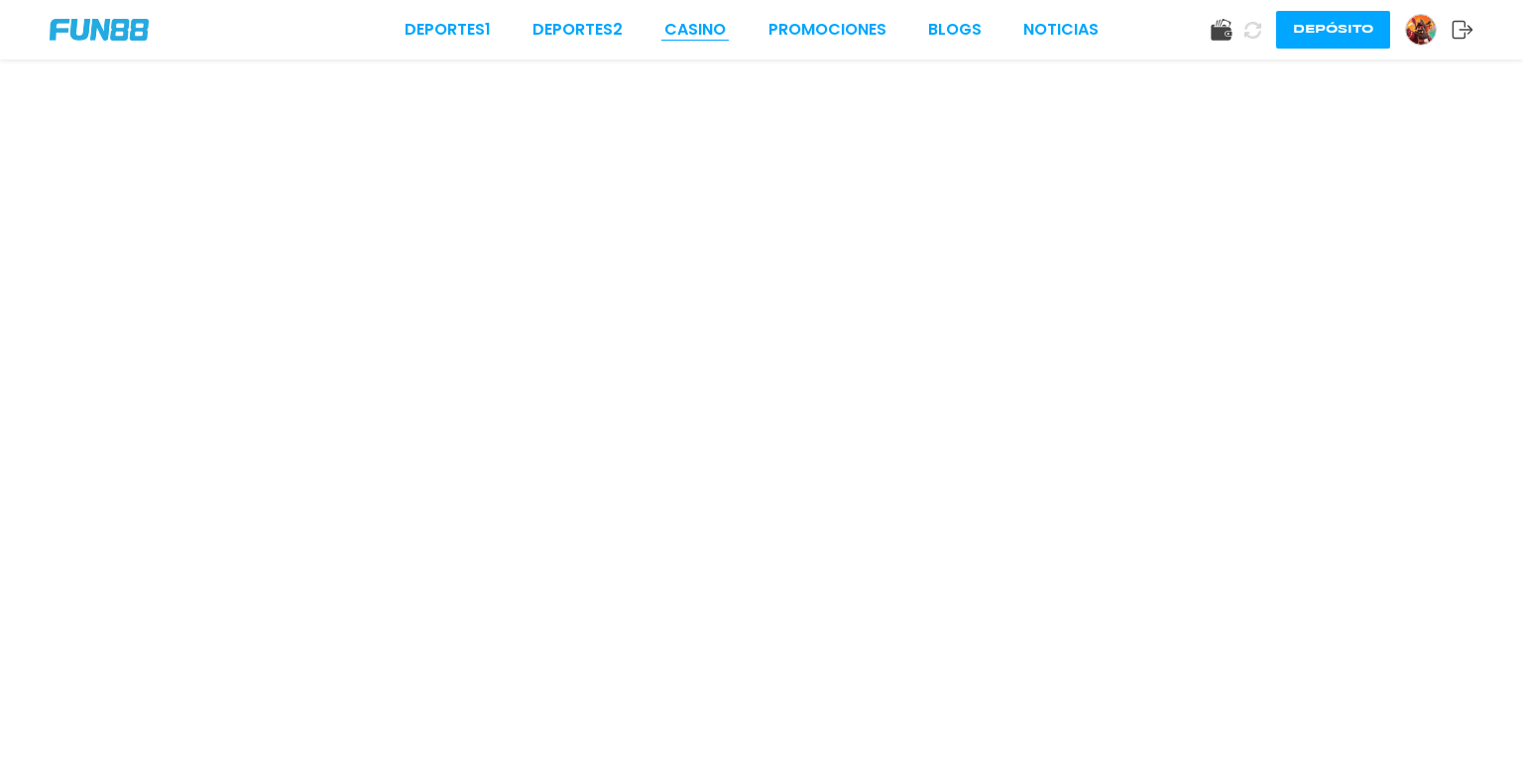 click on "CASINO" at bounding box center [695, 30] 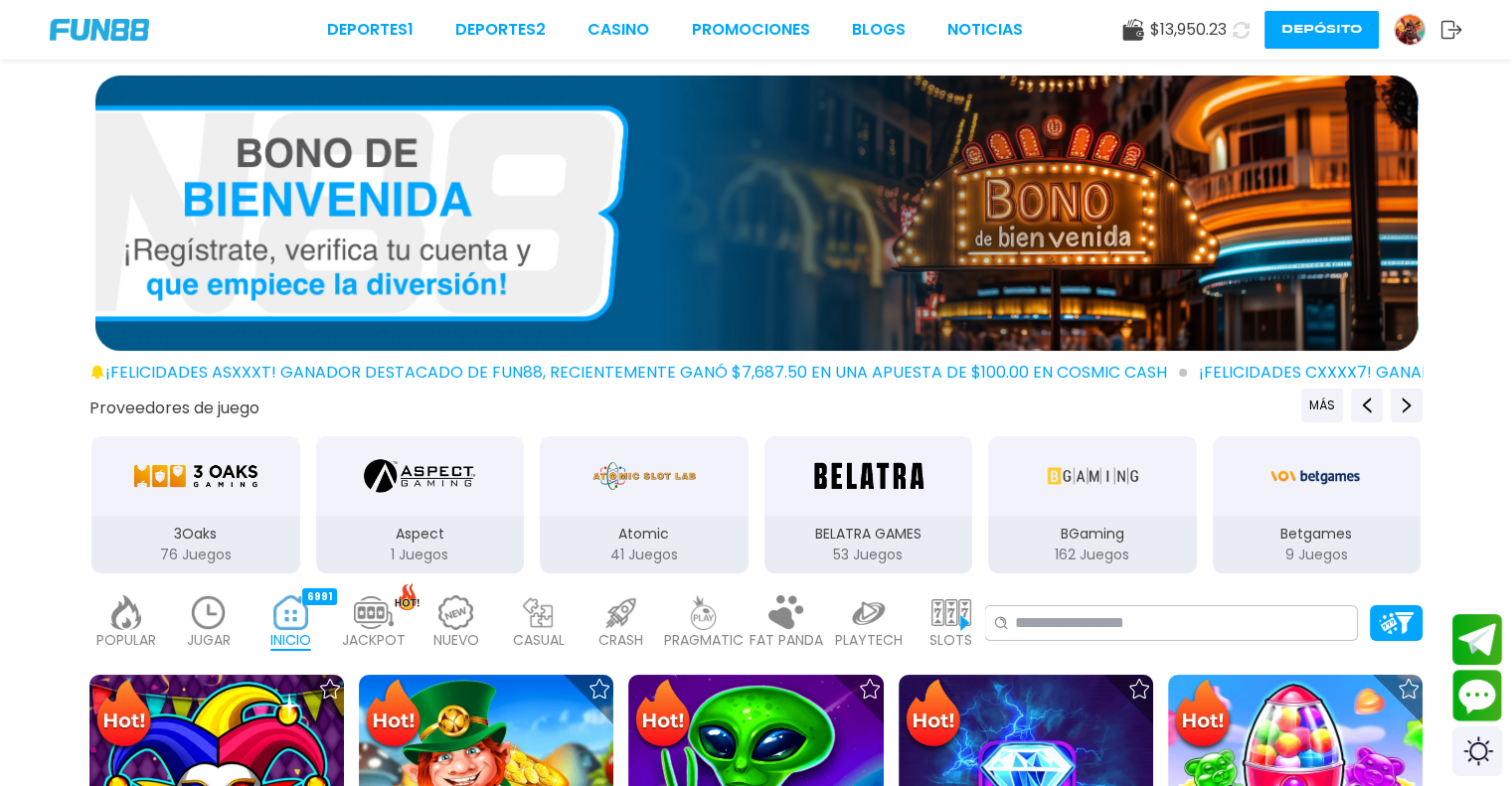 click at bounding box center (209, 612) 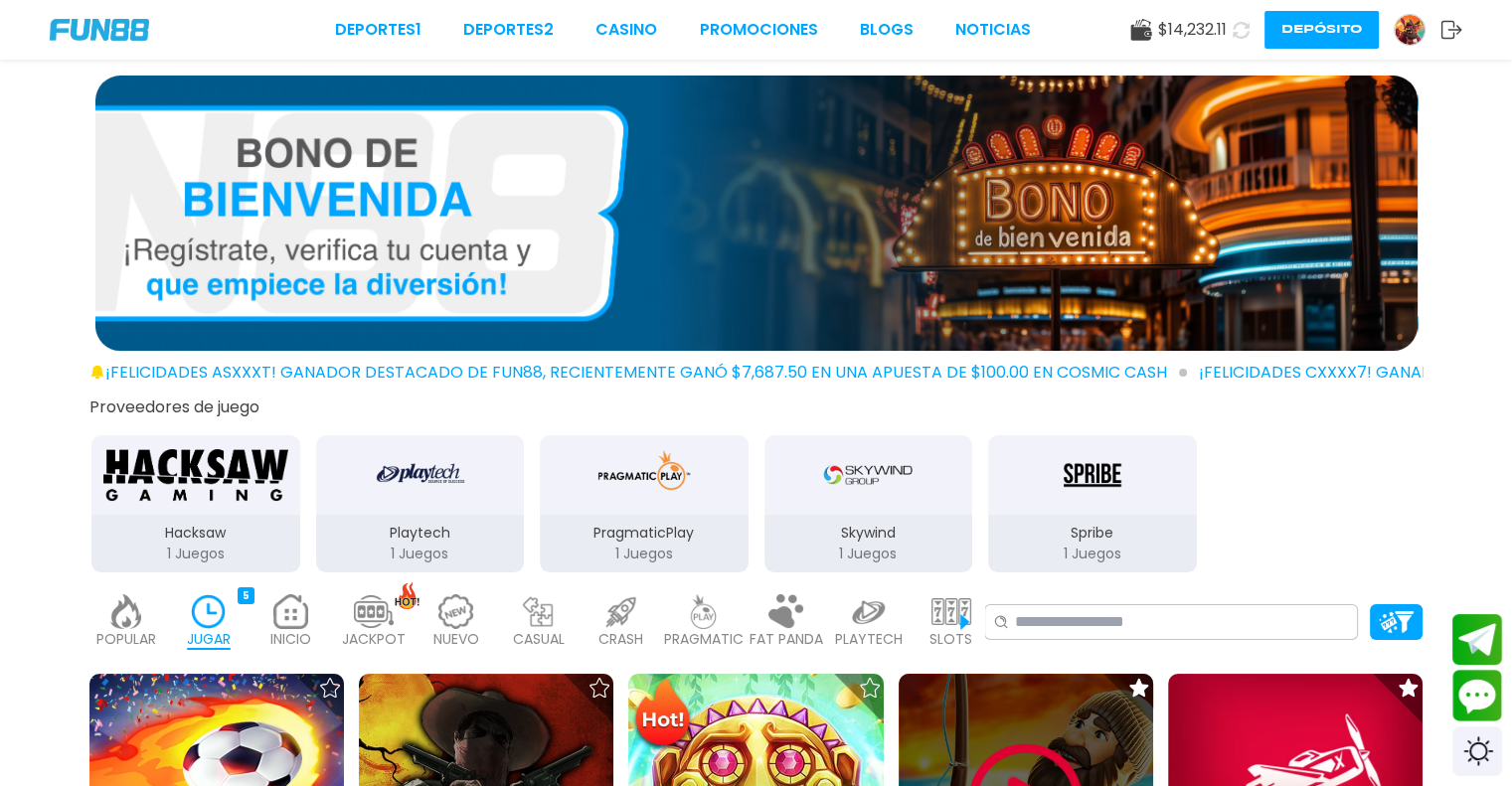 click at bounding box center (1026, 801) 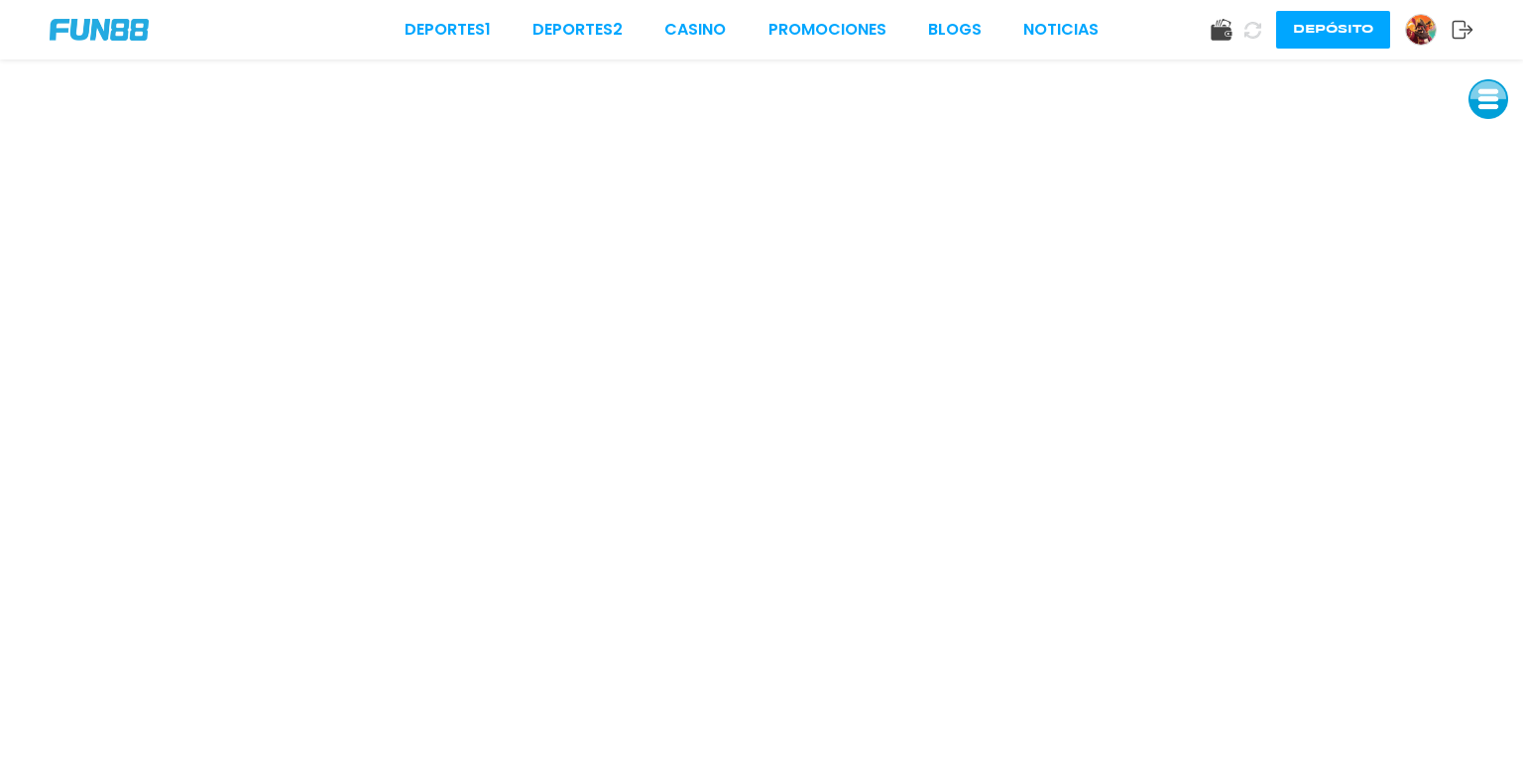click at bounding box center [1488, 99] 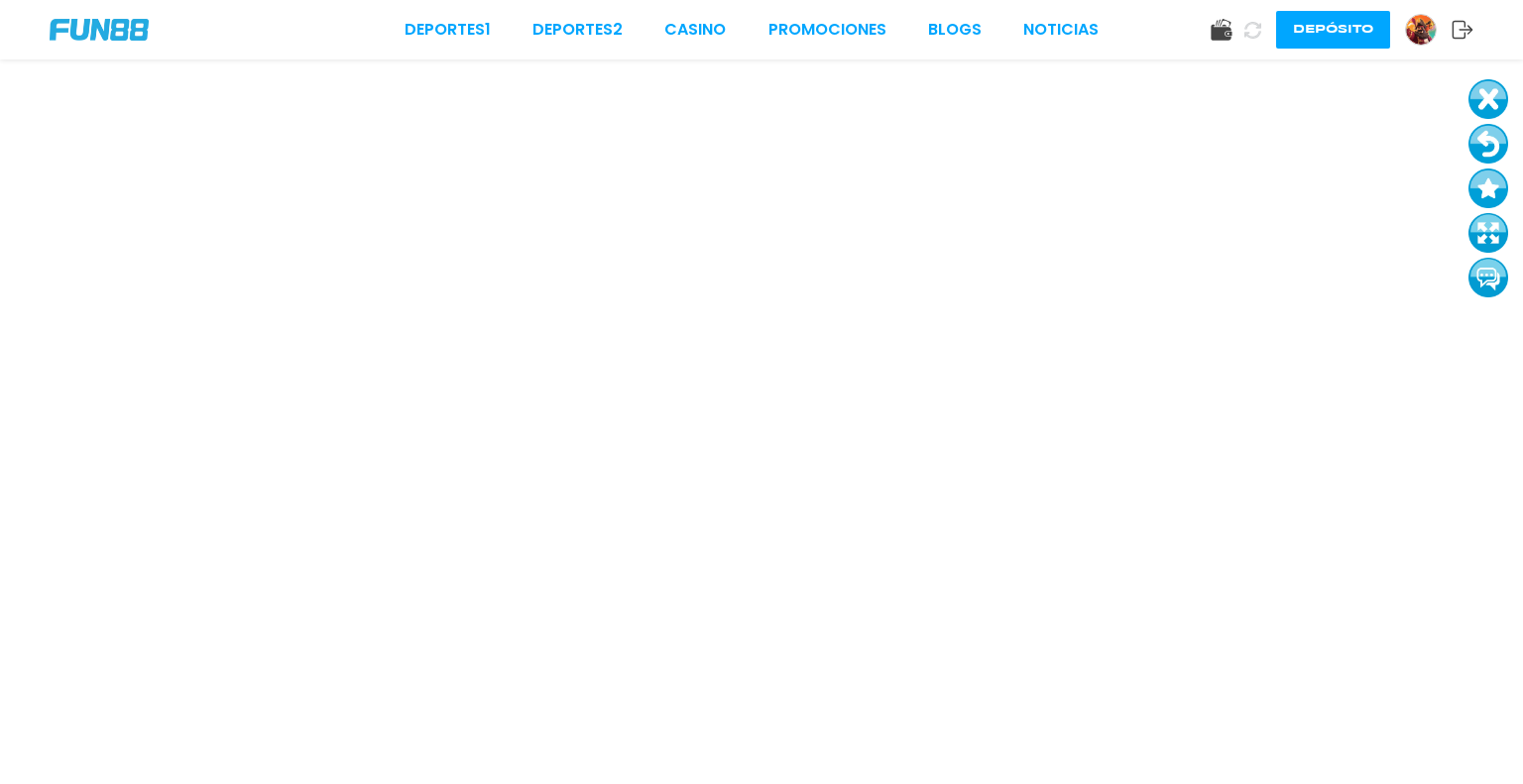 click at bounding box center [1488, 144] 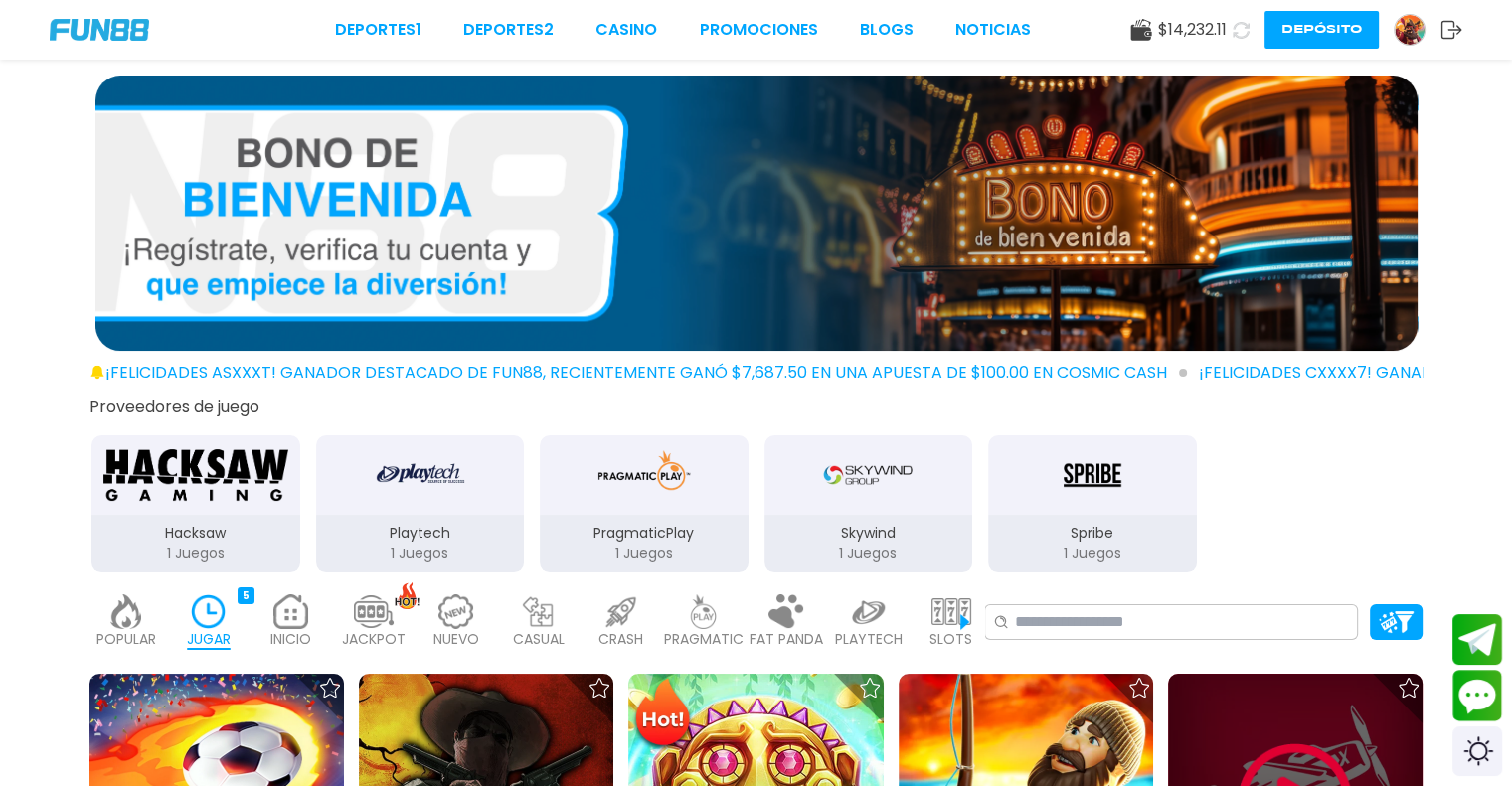 click at bounding box center [1295, 801] 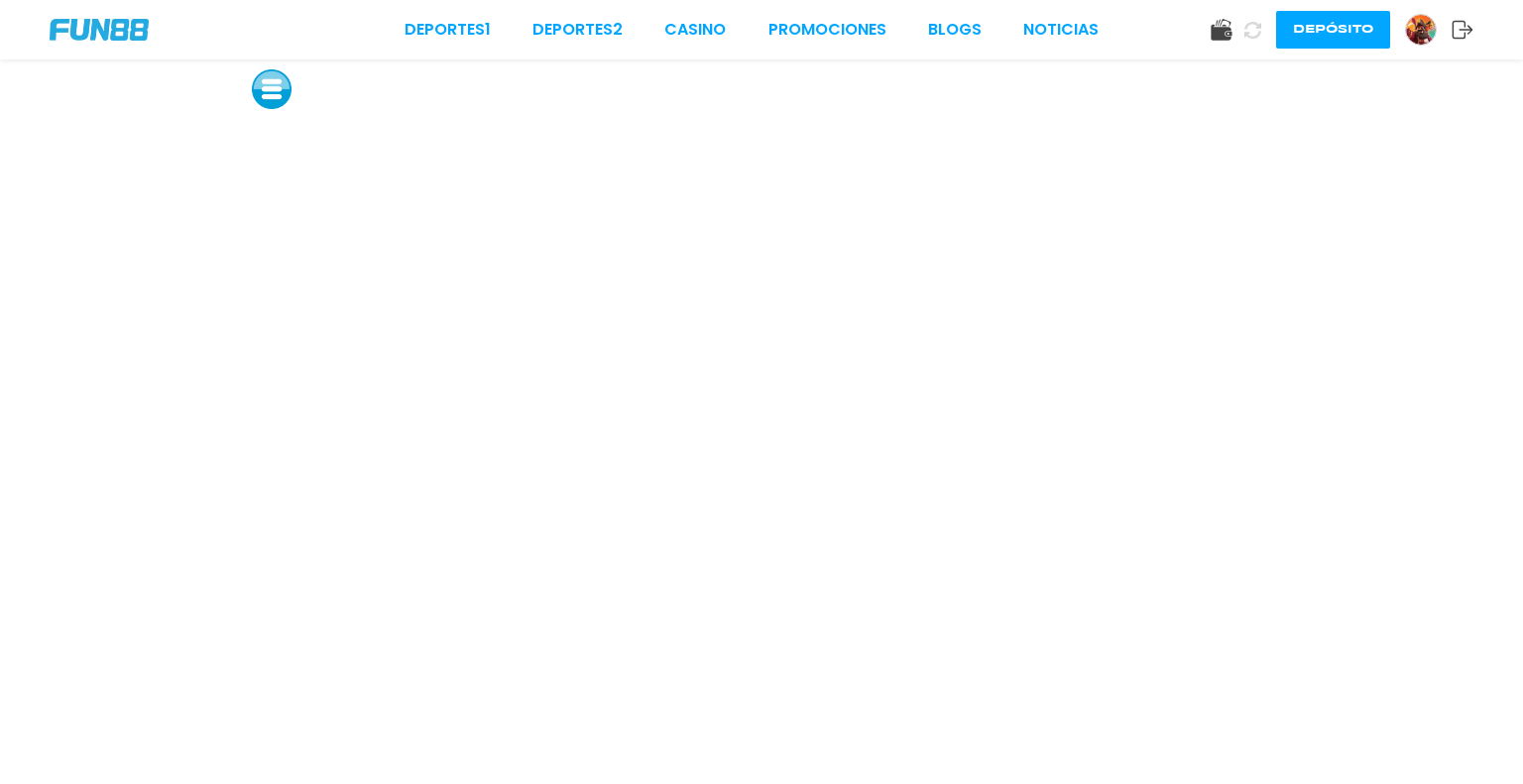click at bounding box center [272, 89] 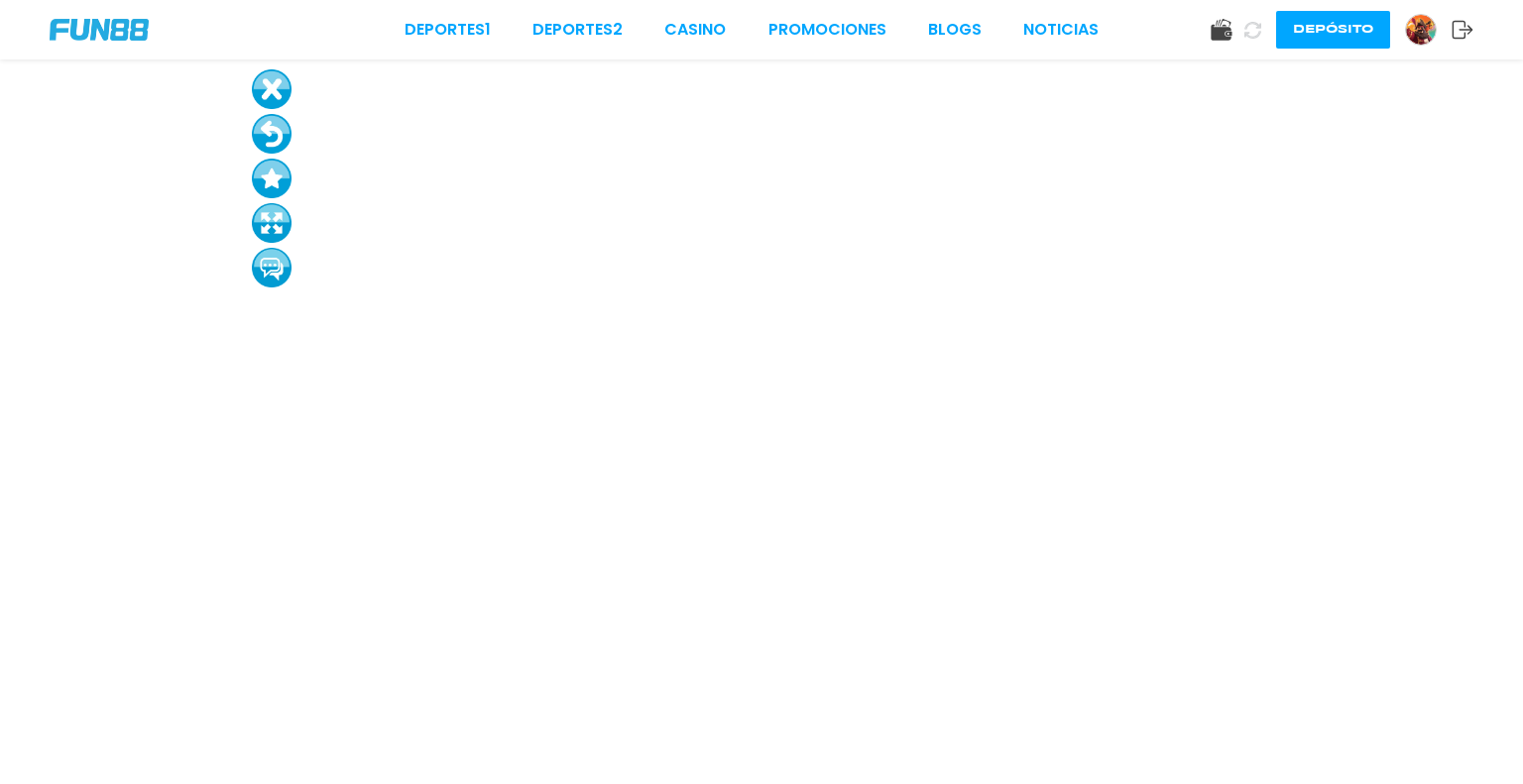 click at bounding box center [272, 89] 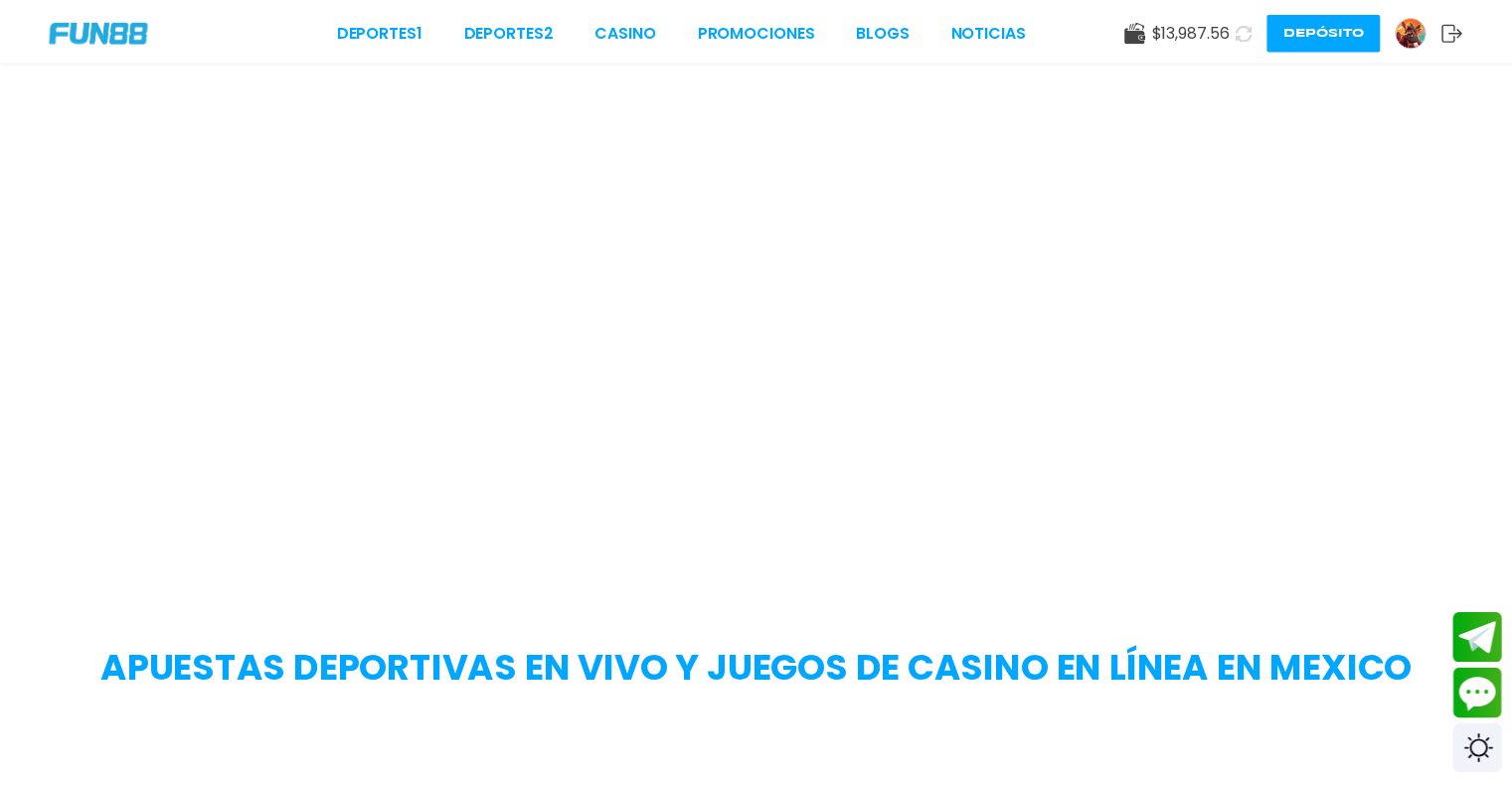 scroll, scrollTop: 0, scrollLeft: 0, axis: both 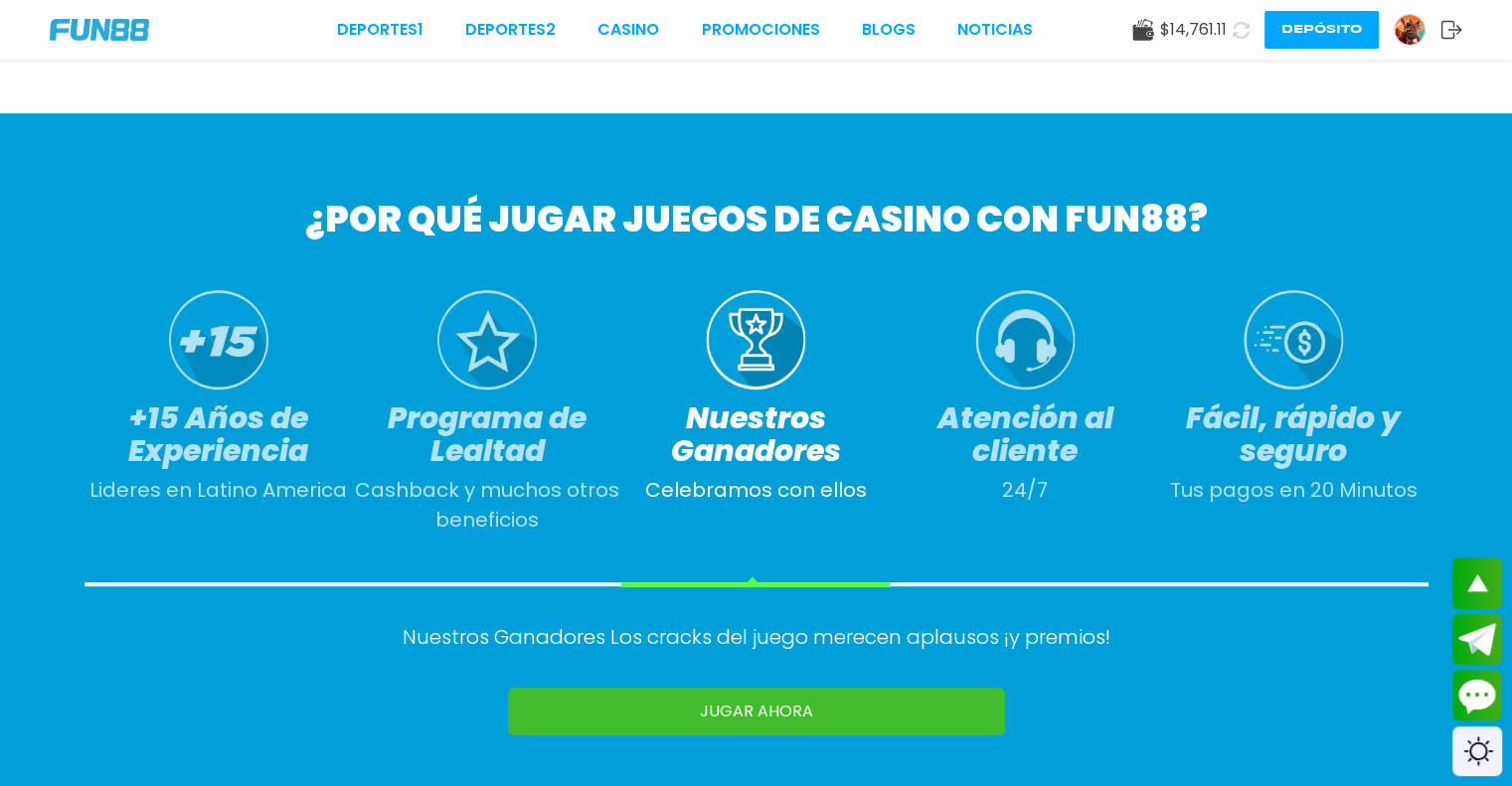 click on "JUGAR AHORA" at bounding box center [756, 711] 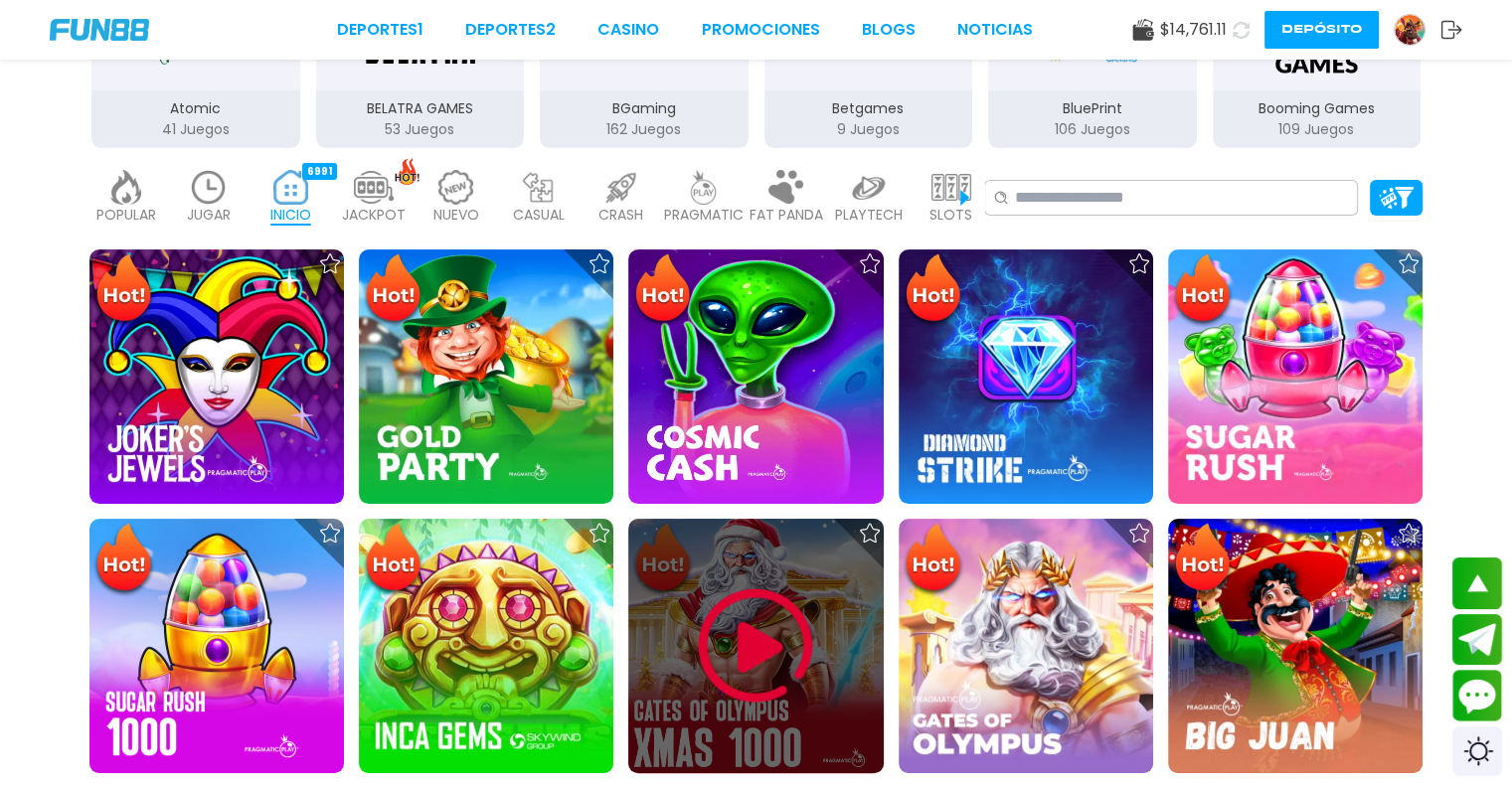 scroll, scrollTop: 469, scrollLeft: 0, axis: vertical 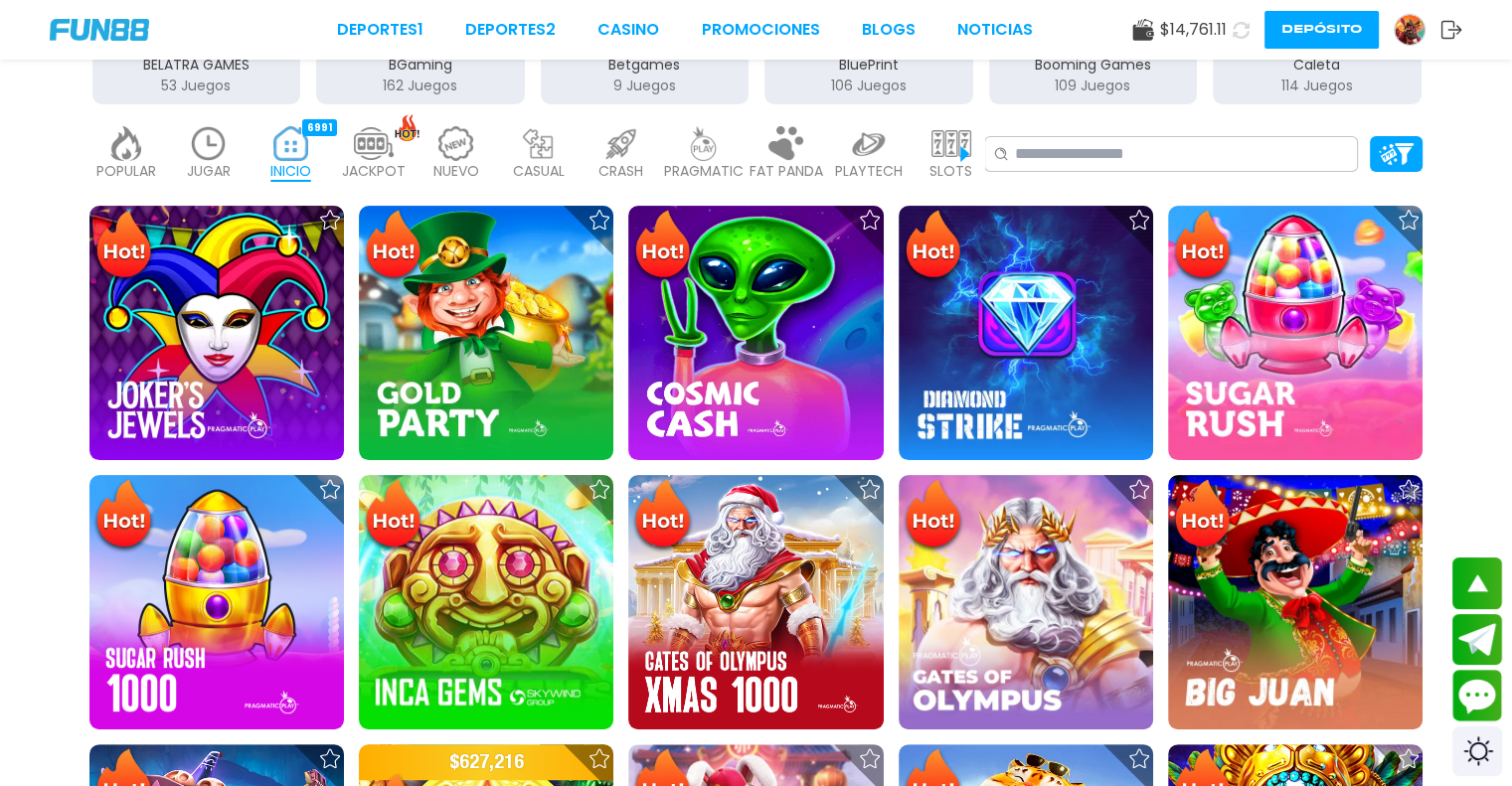 click on "JUGAR" at bounding box center [209, 171] 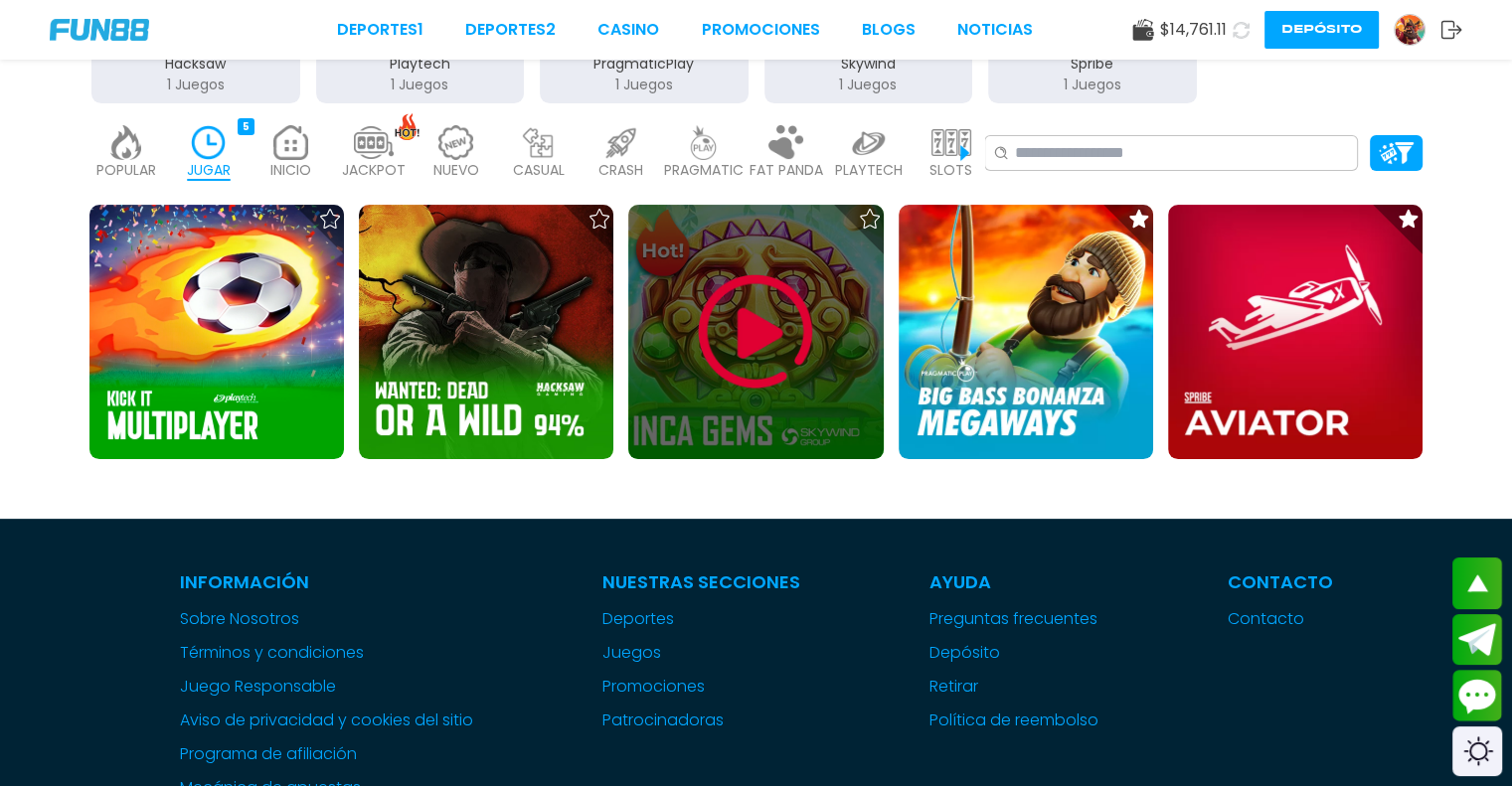 click at bounding box center (756, 332) 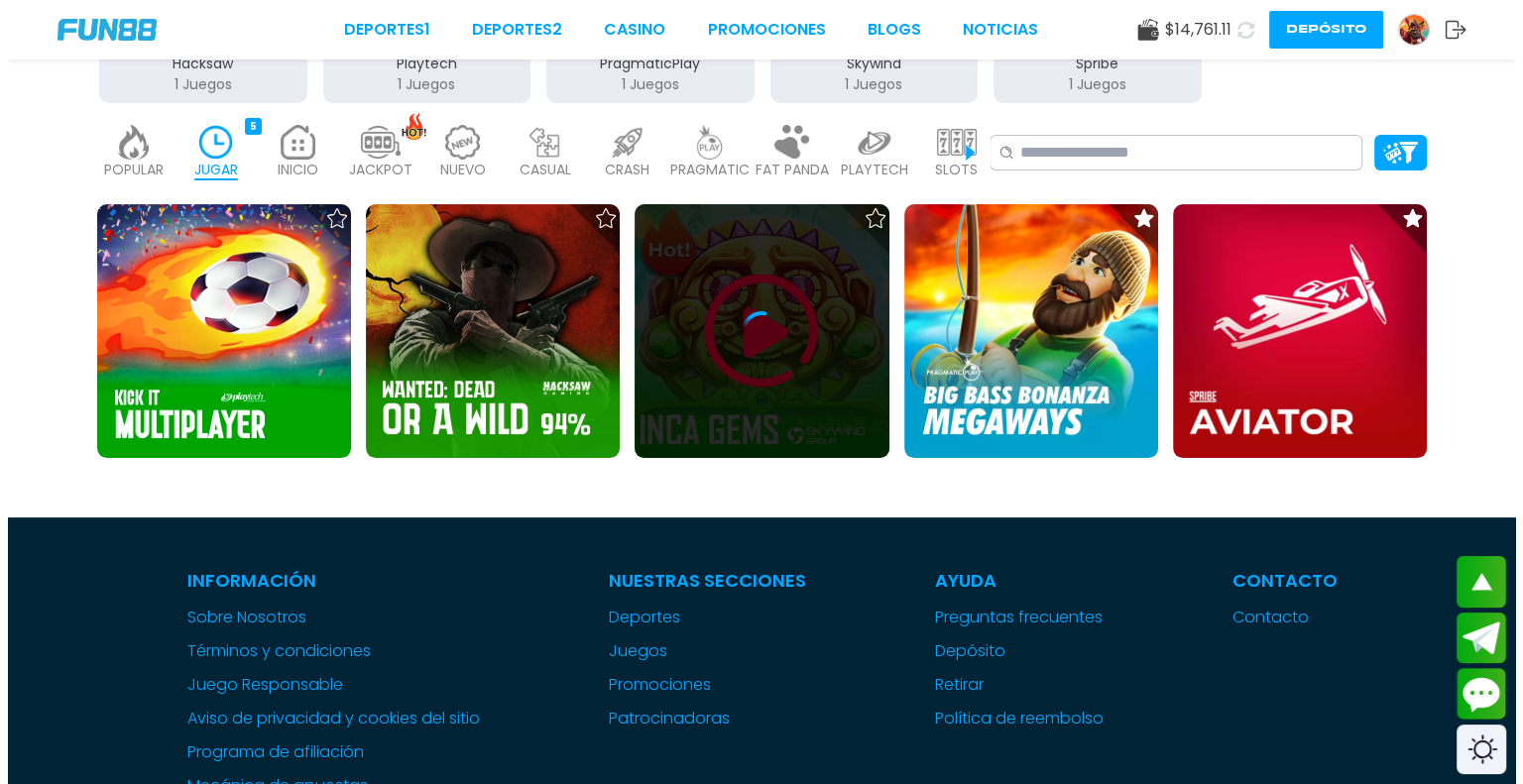 scroll, scrollTop: 0, scrollLeft: 0, axis: both 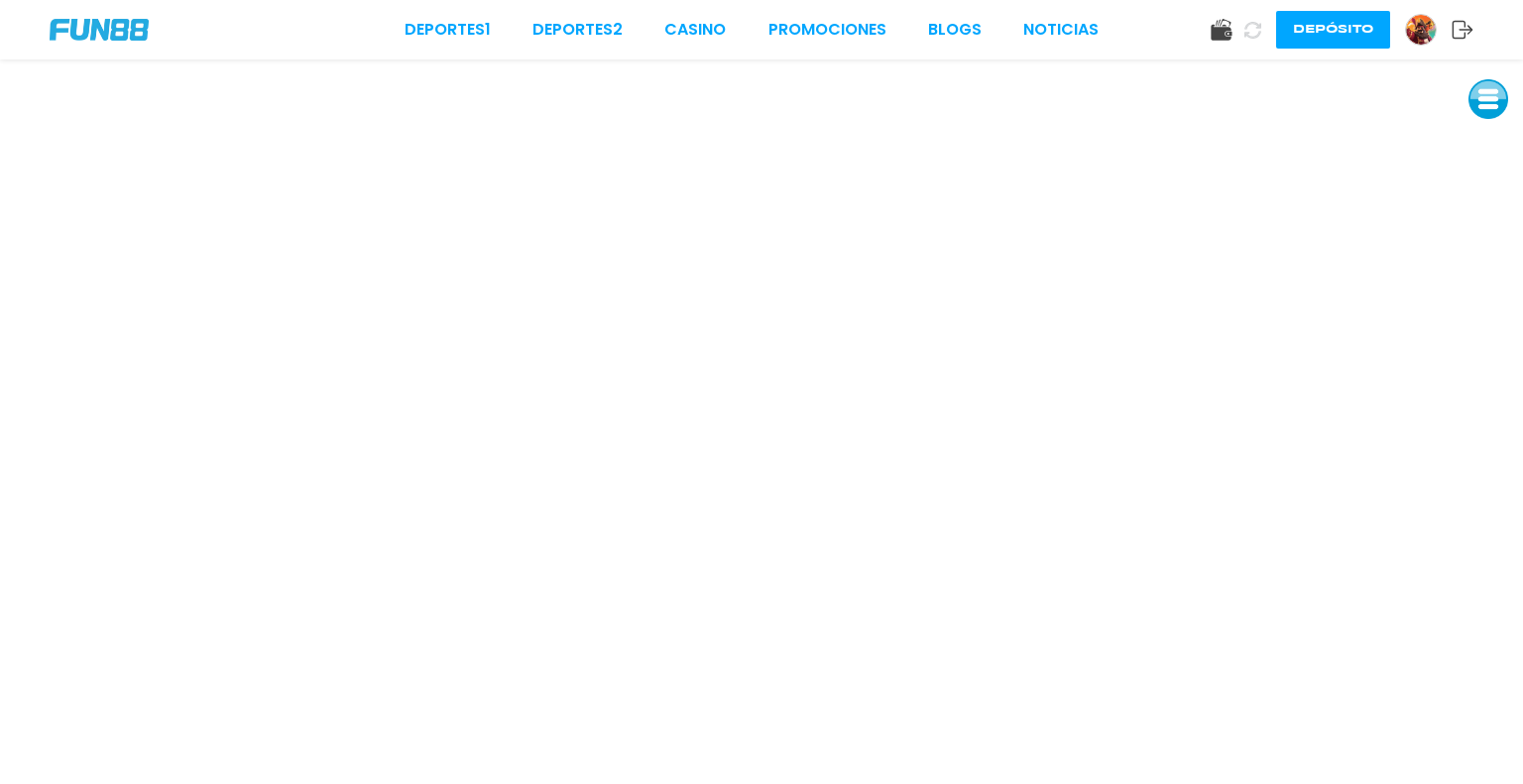click on "Deportes  1 Deportes  2 CASINO Promociones BLOGS NOTICIAS Depósito" at bounding box center [762, 30] 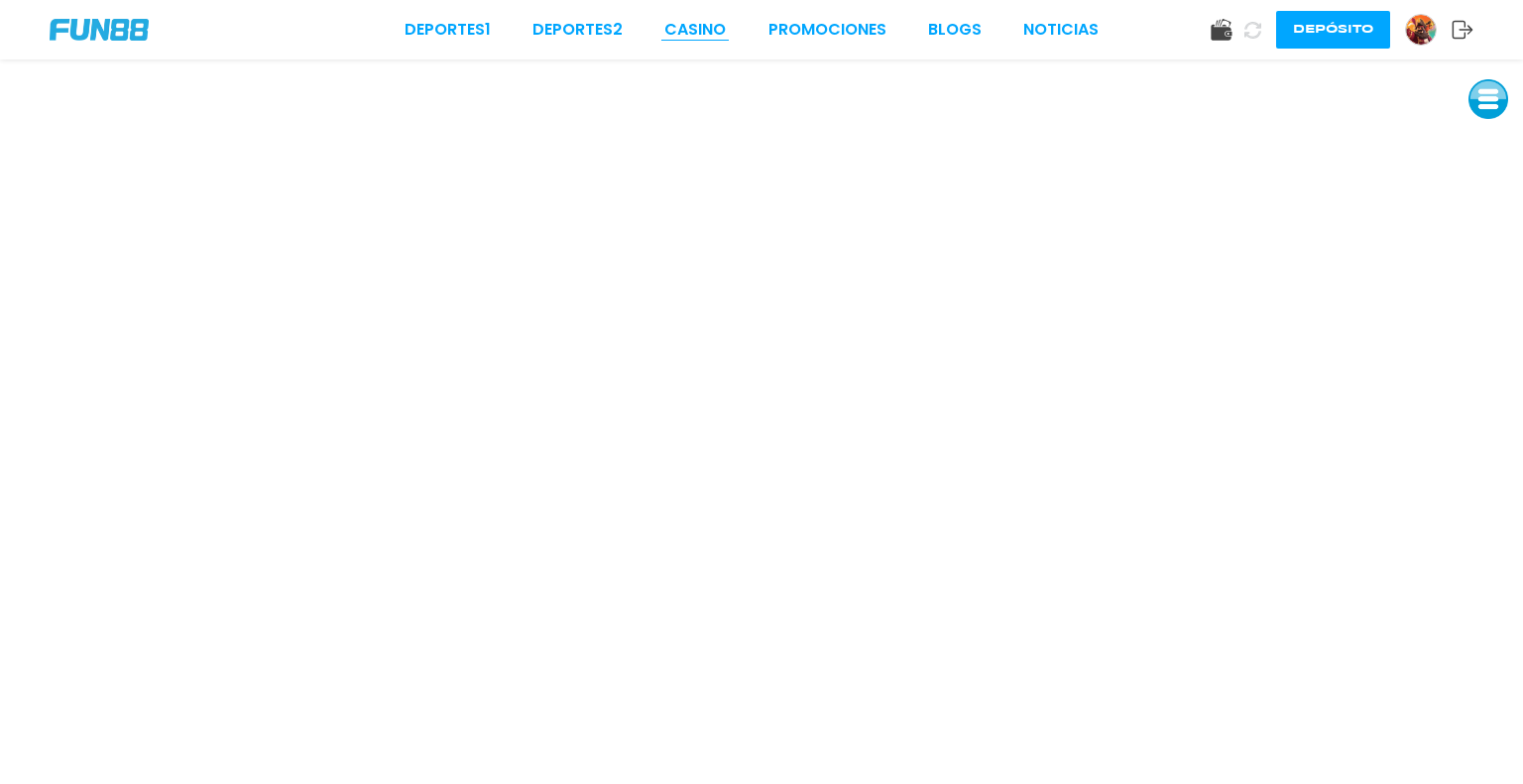 click on "CASINO" at bounding box center [695, 30] 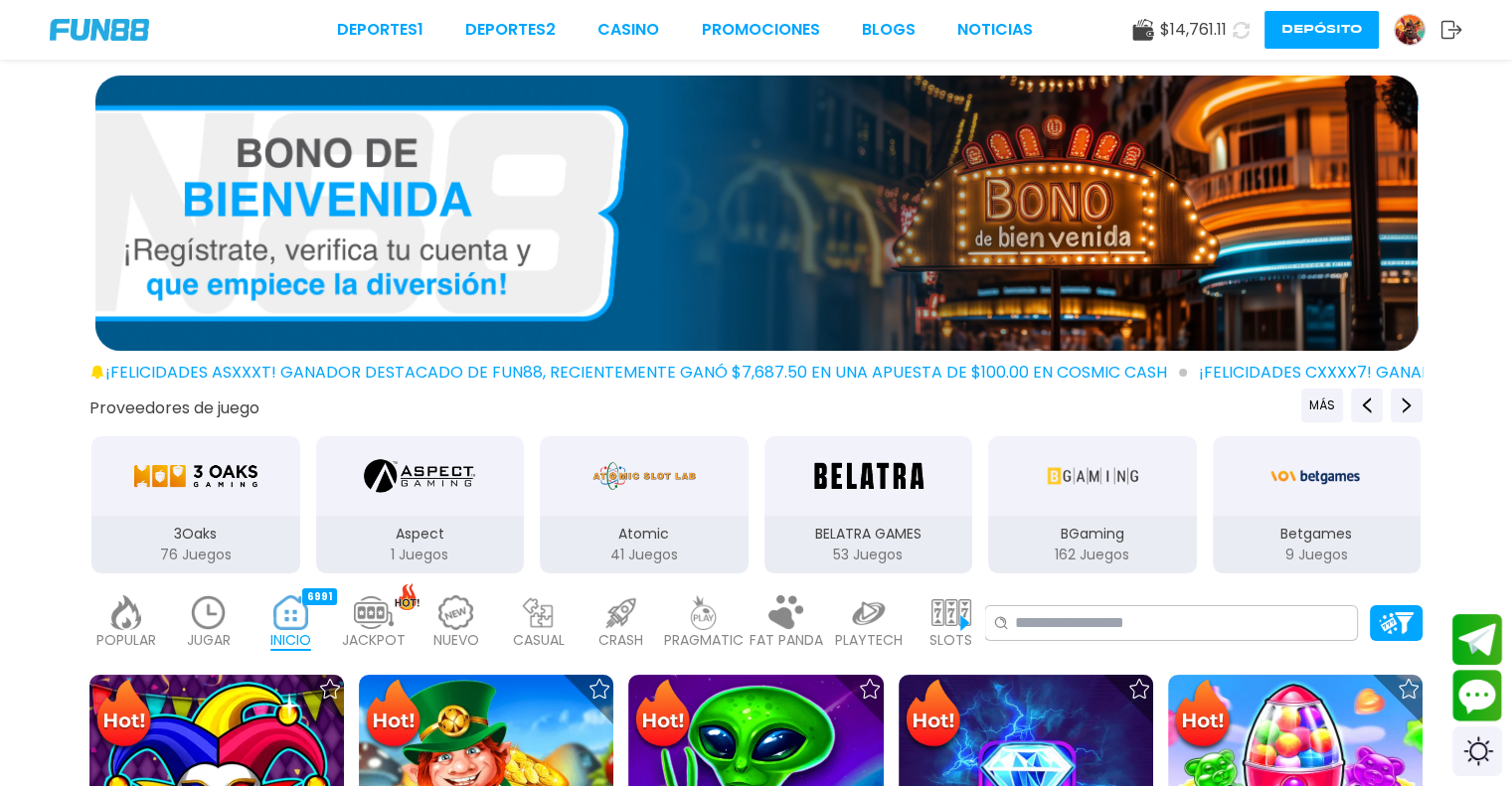 click on "JUGAR 5" at bounding box center [208, 623] 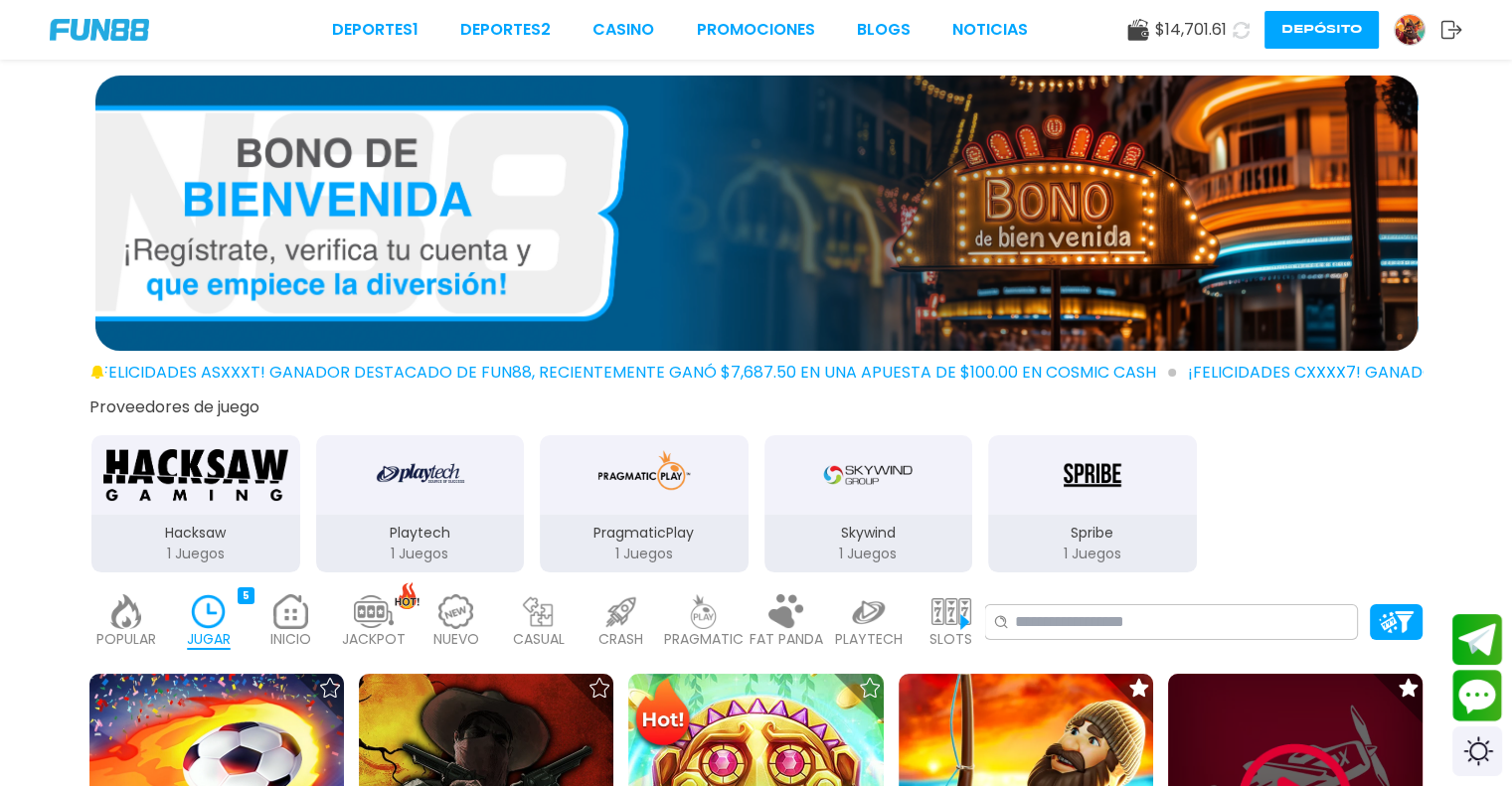 click at bounding box center [1295, 801] 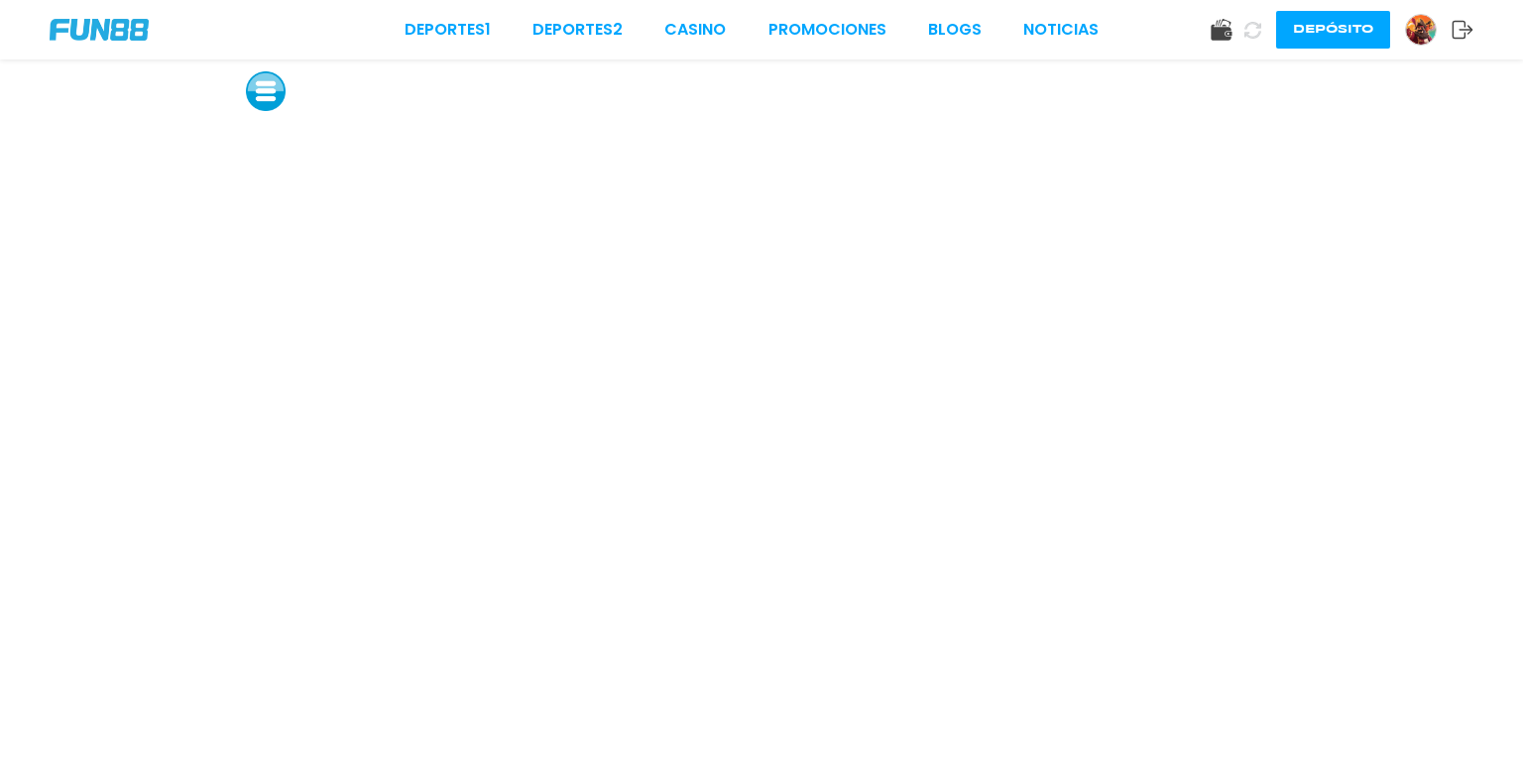 click at bounding box center [266, 91] 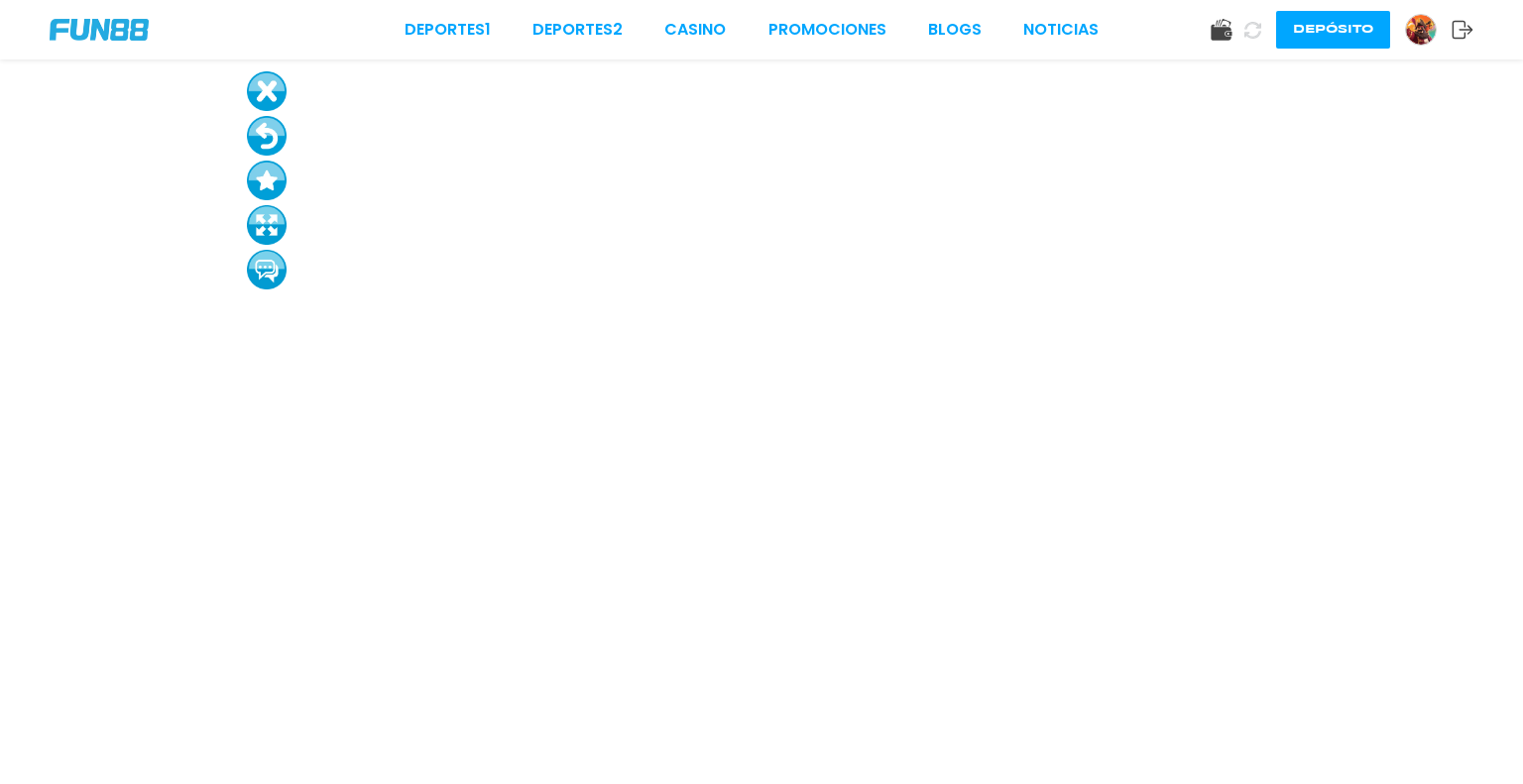 click at bounding box center [267, 91] 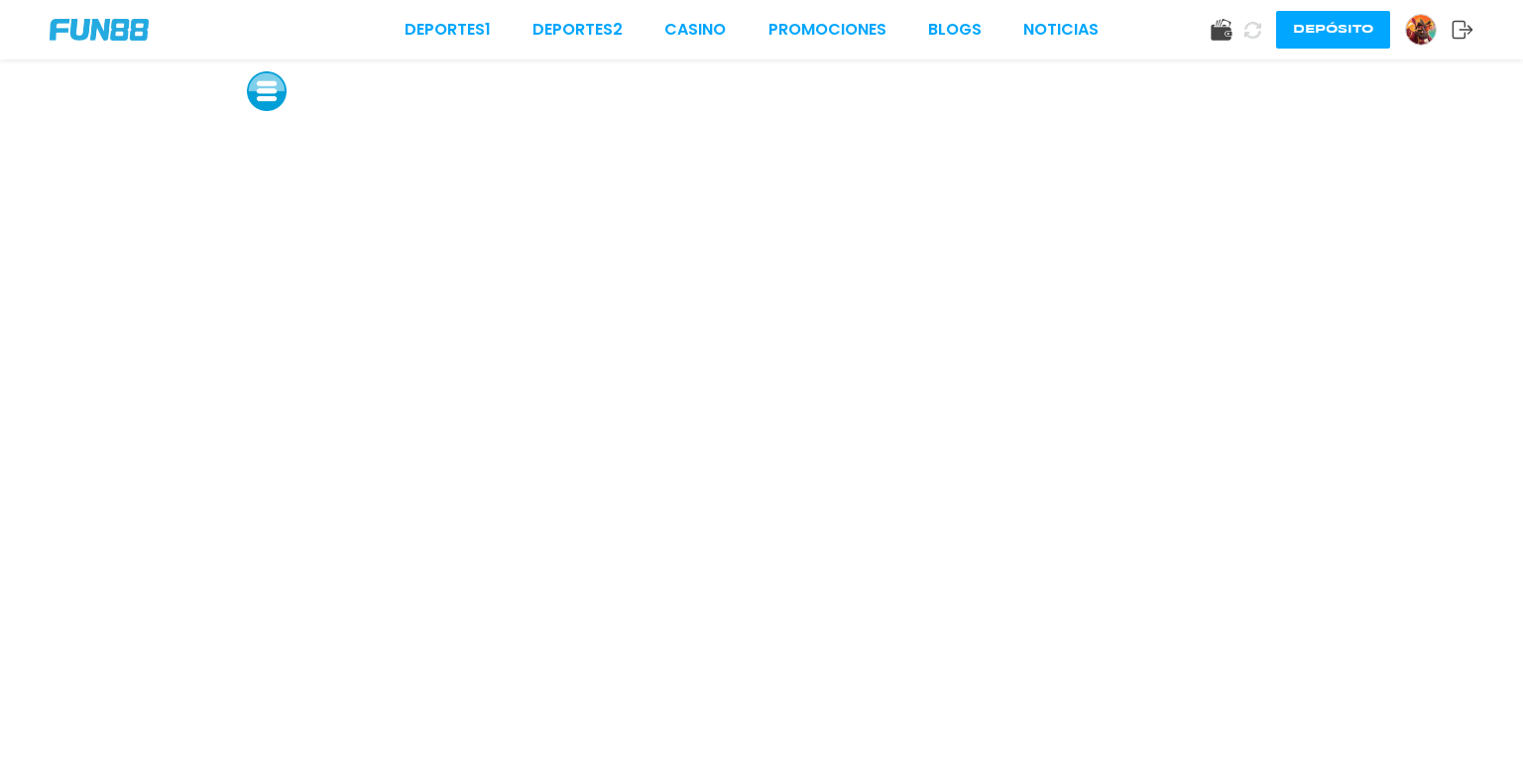 click at bounding box center [1421, 30] 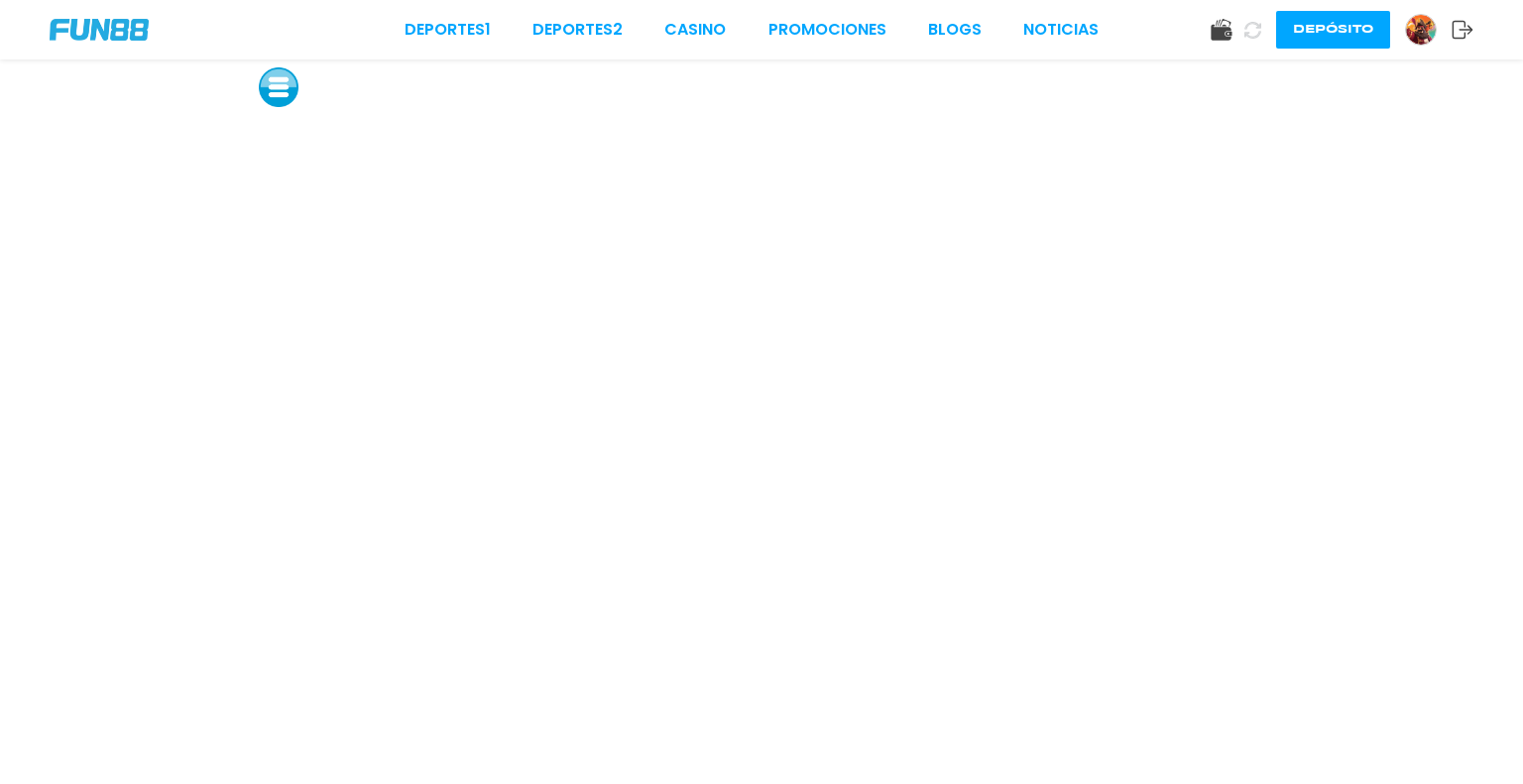 click at bounding box center (279, 87) 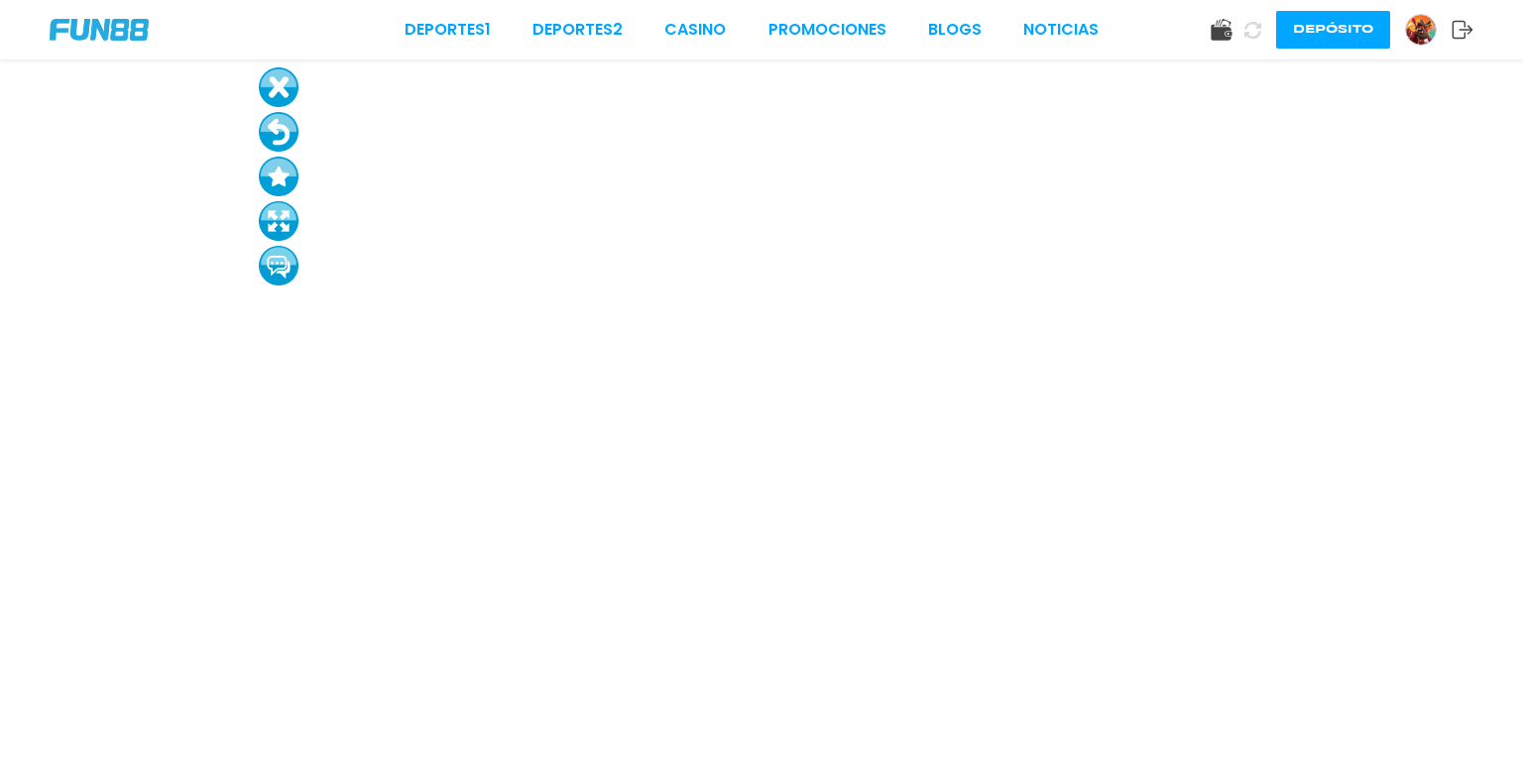 click at bounding box center (279, 87) 